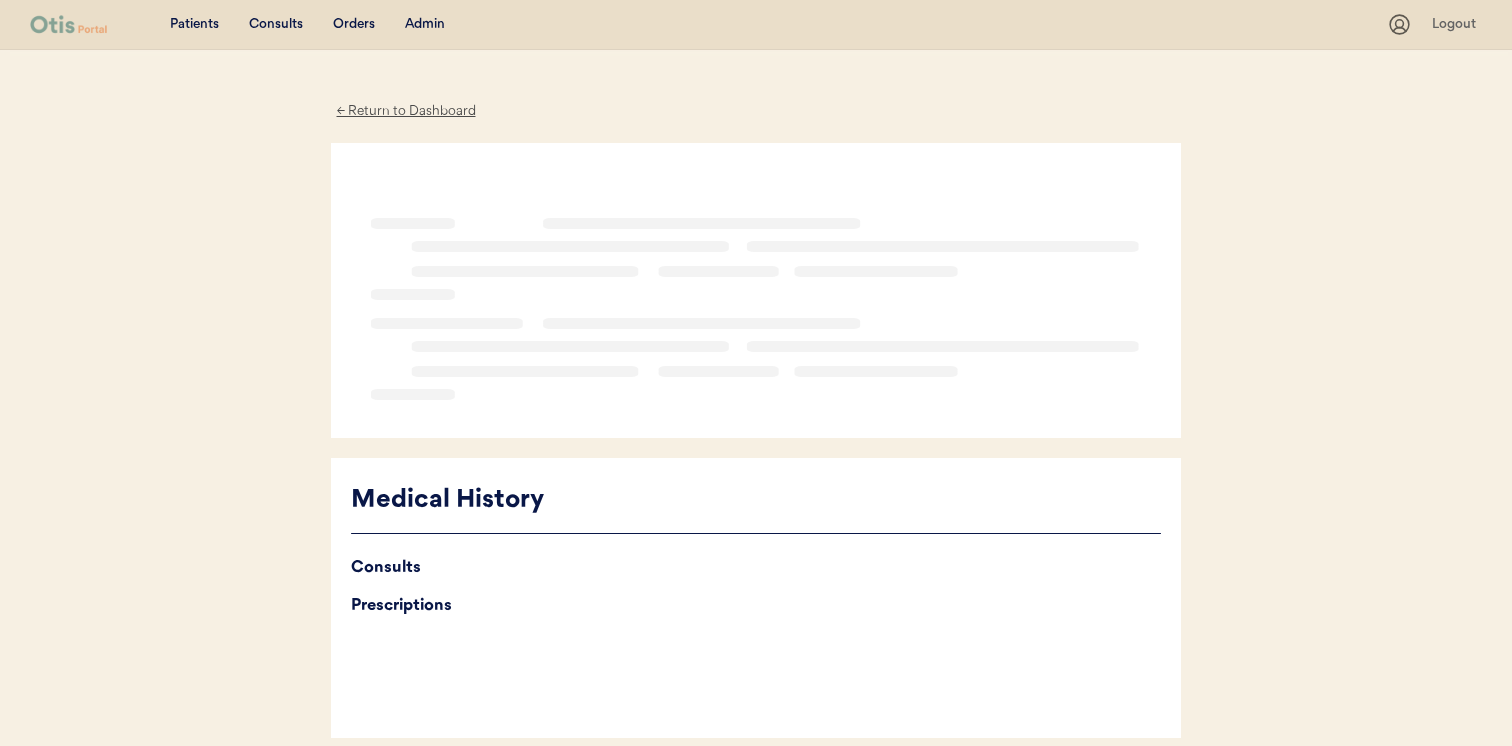 scroll, scrollTop: 0, scrollLeft: 0, axis: both 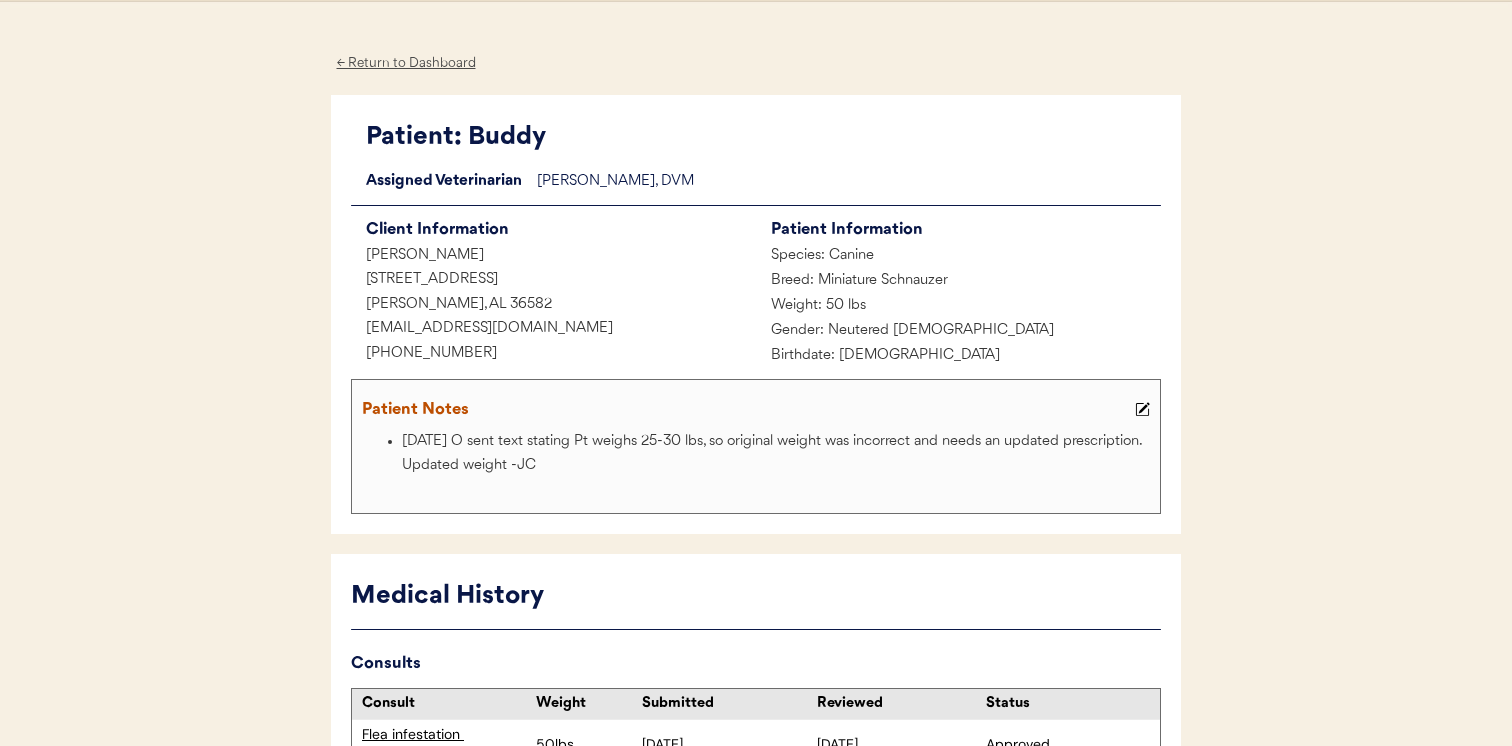 click on "Weight: 50 lbs" at bounding box center (958, 306) 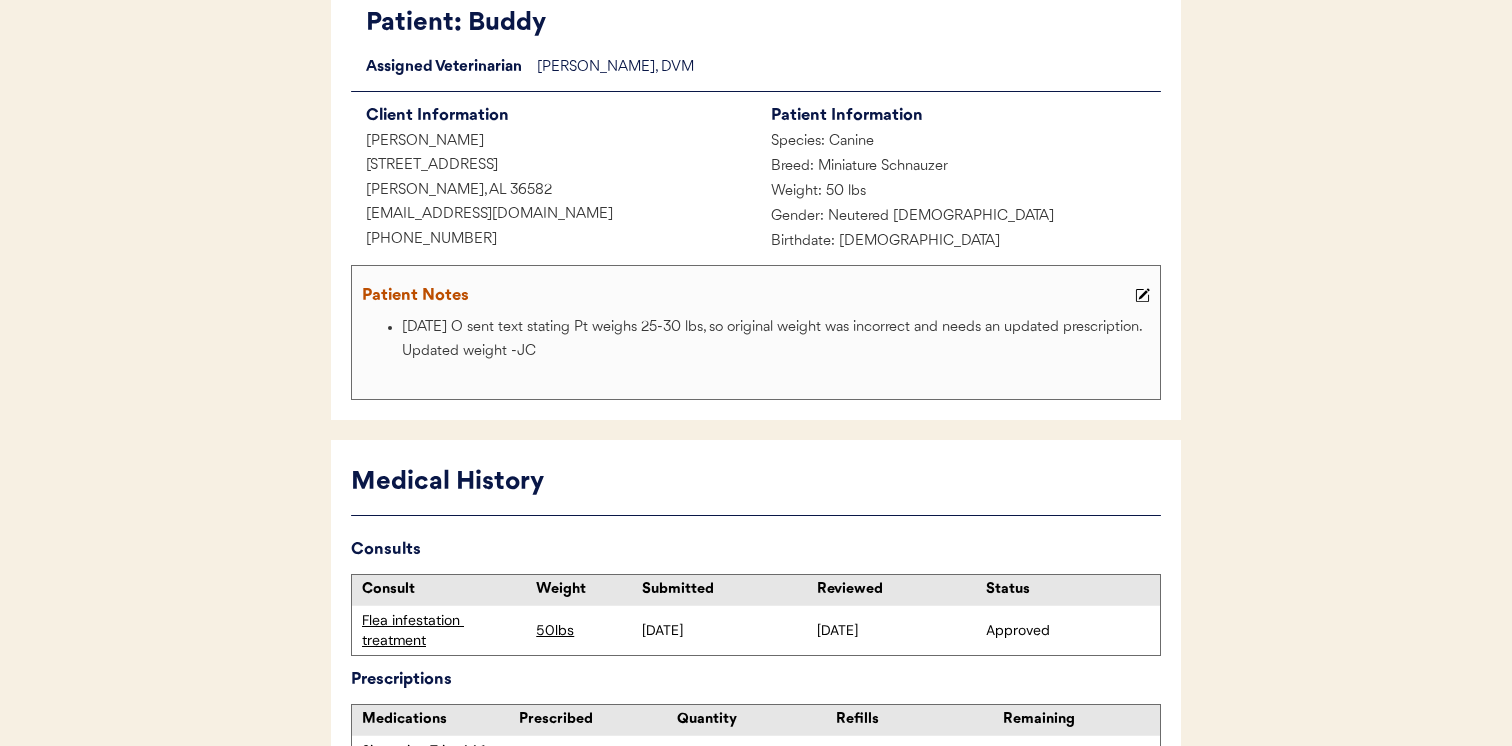 scroll, scrollTop: 0, scrollLeft: 0, axis: both 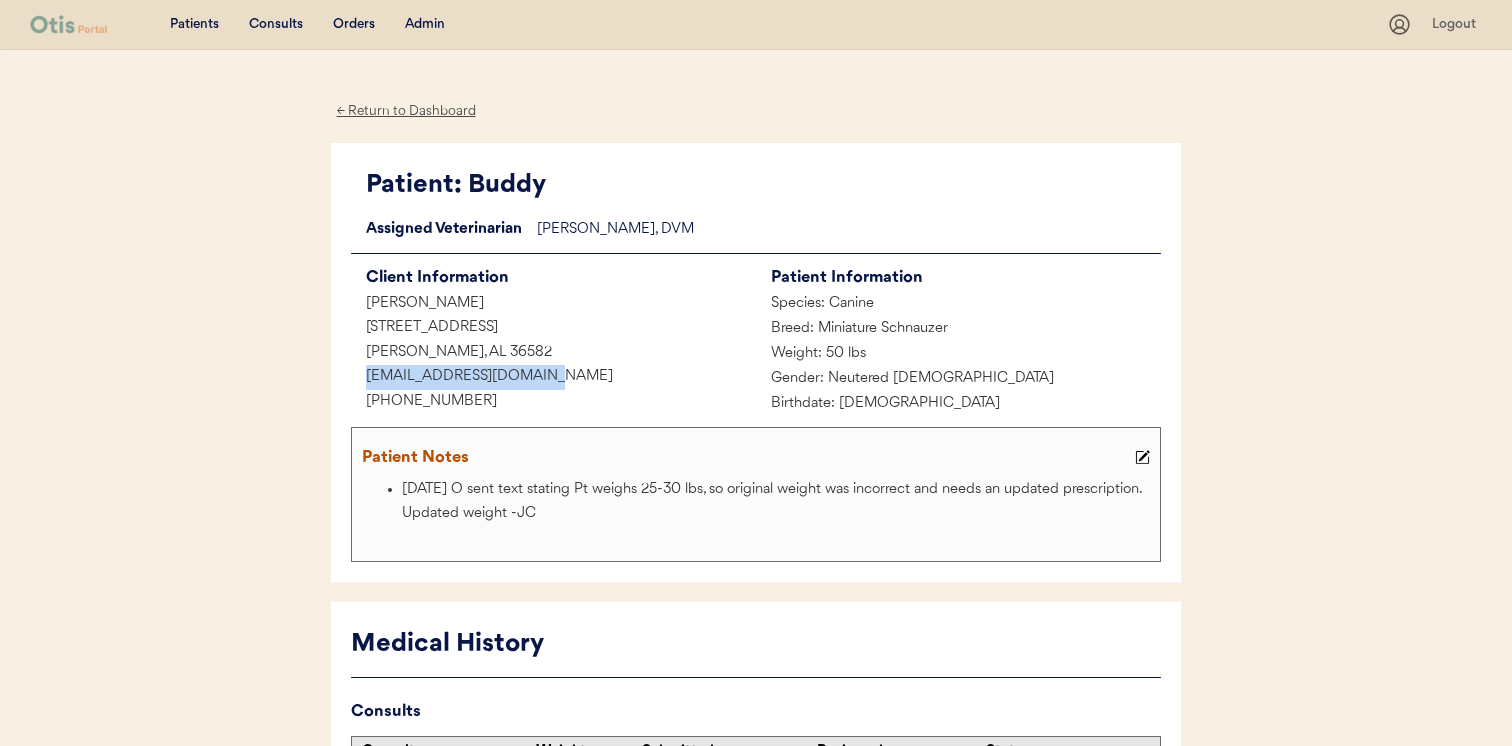 drag, startPoint x: 364, startPoint y: 370, endPoint x: 572, endPoint y: 369, distance: 208.00241 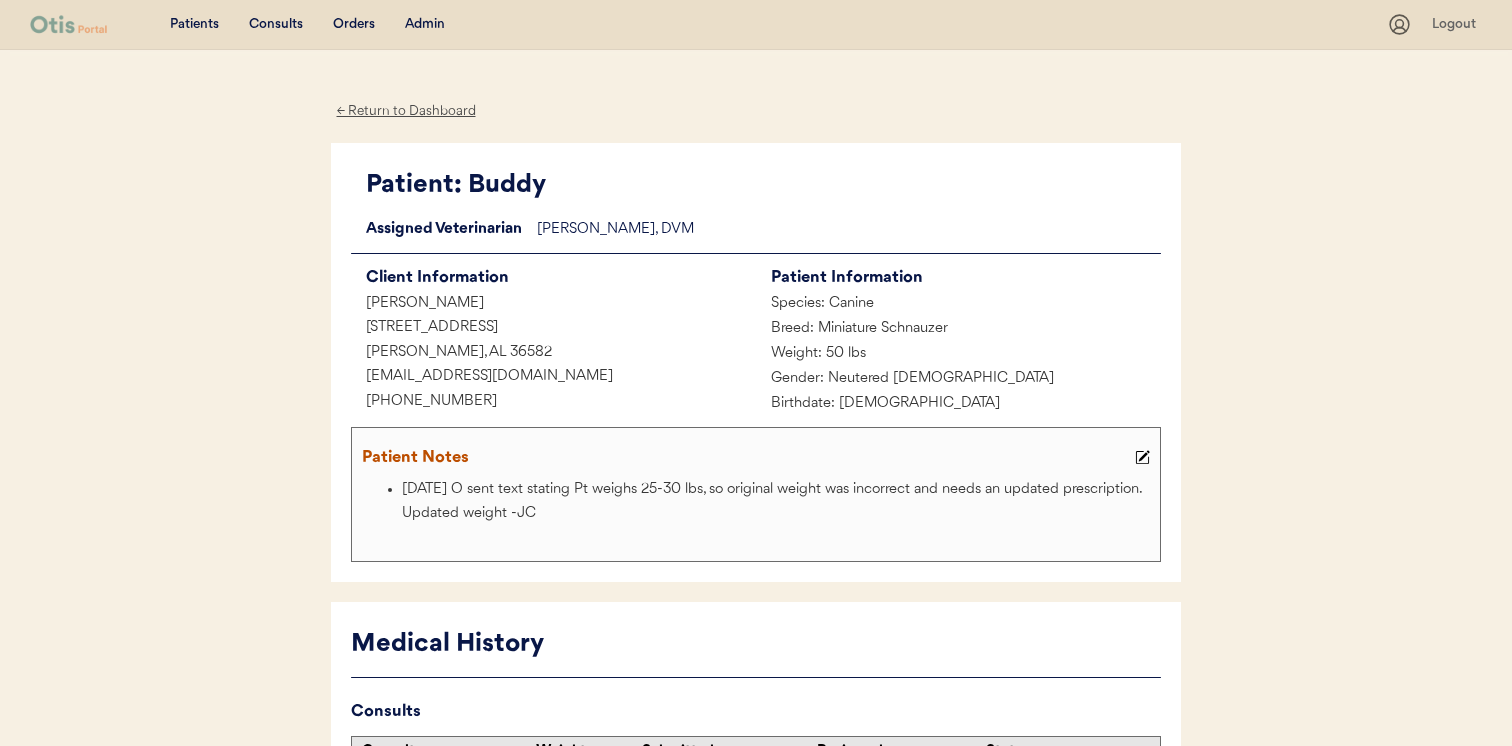 click on "Admin" at bounding box center (425, 25) 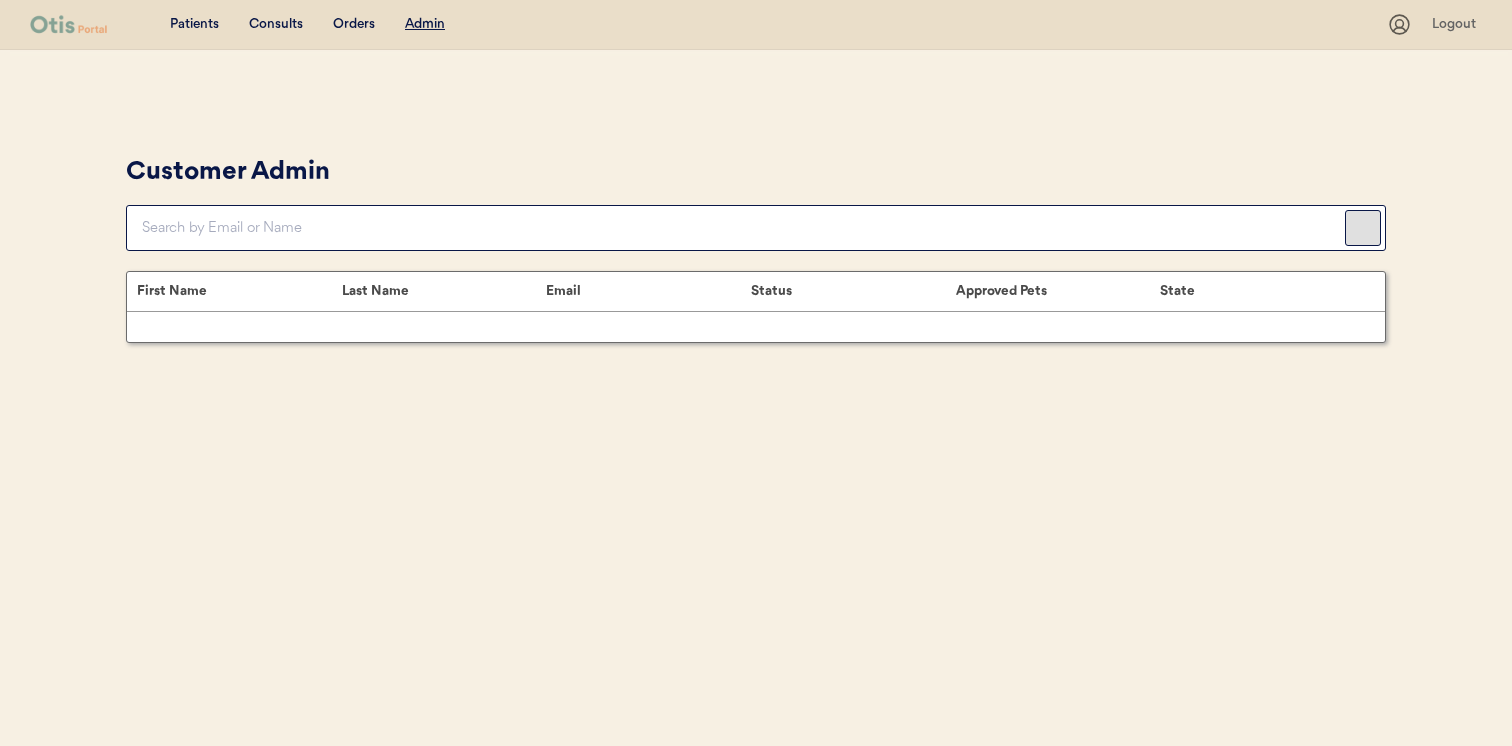 scroll, scrollTop: 0, scrollLeft: 0, axis: both 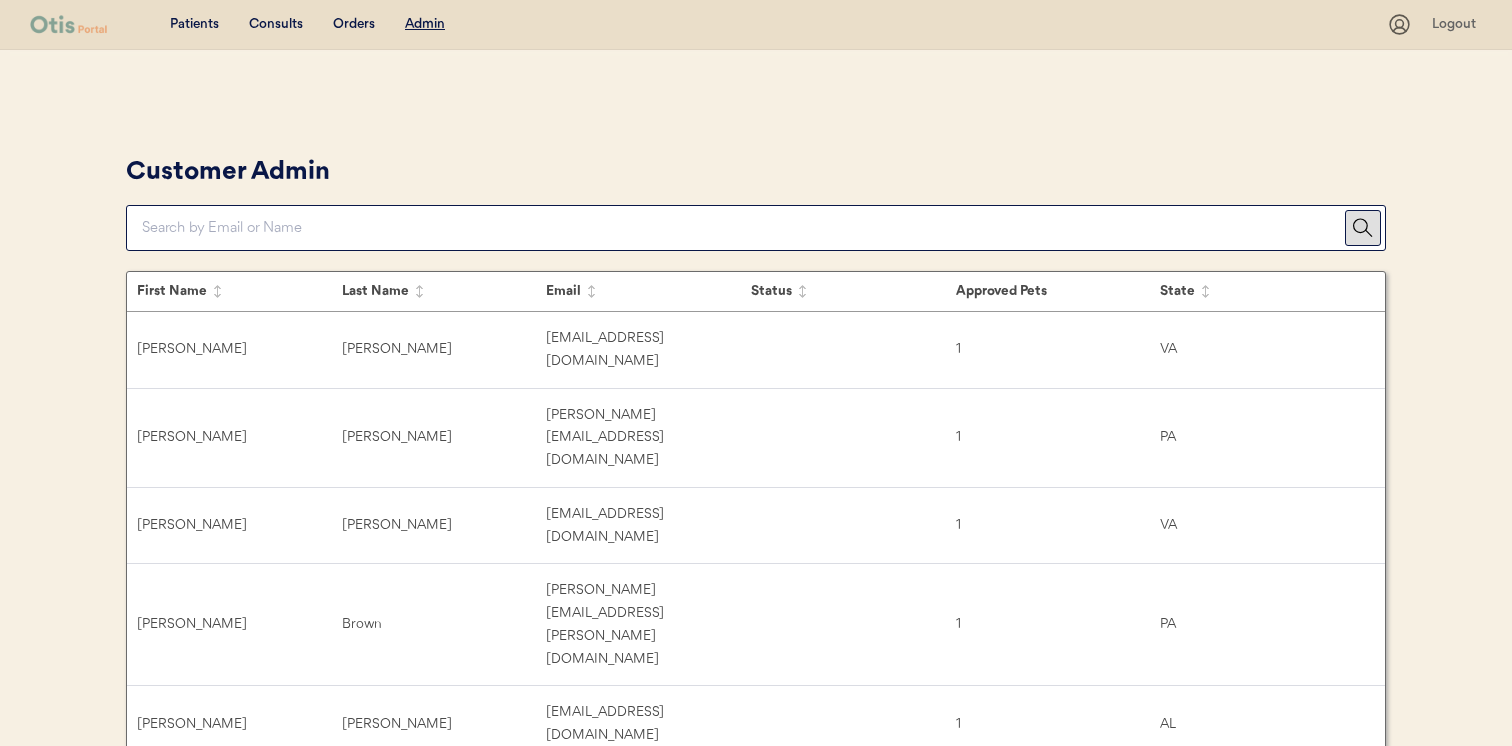 click at bounding box center [743, 228] 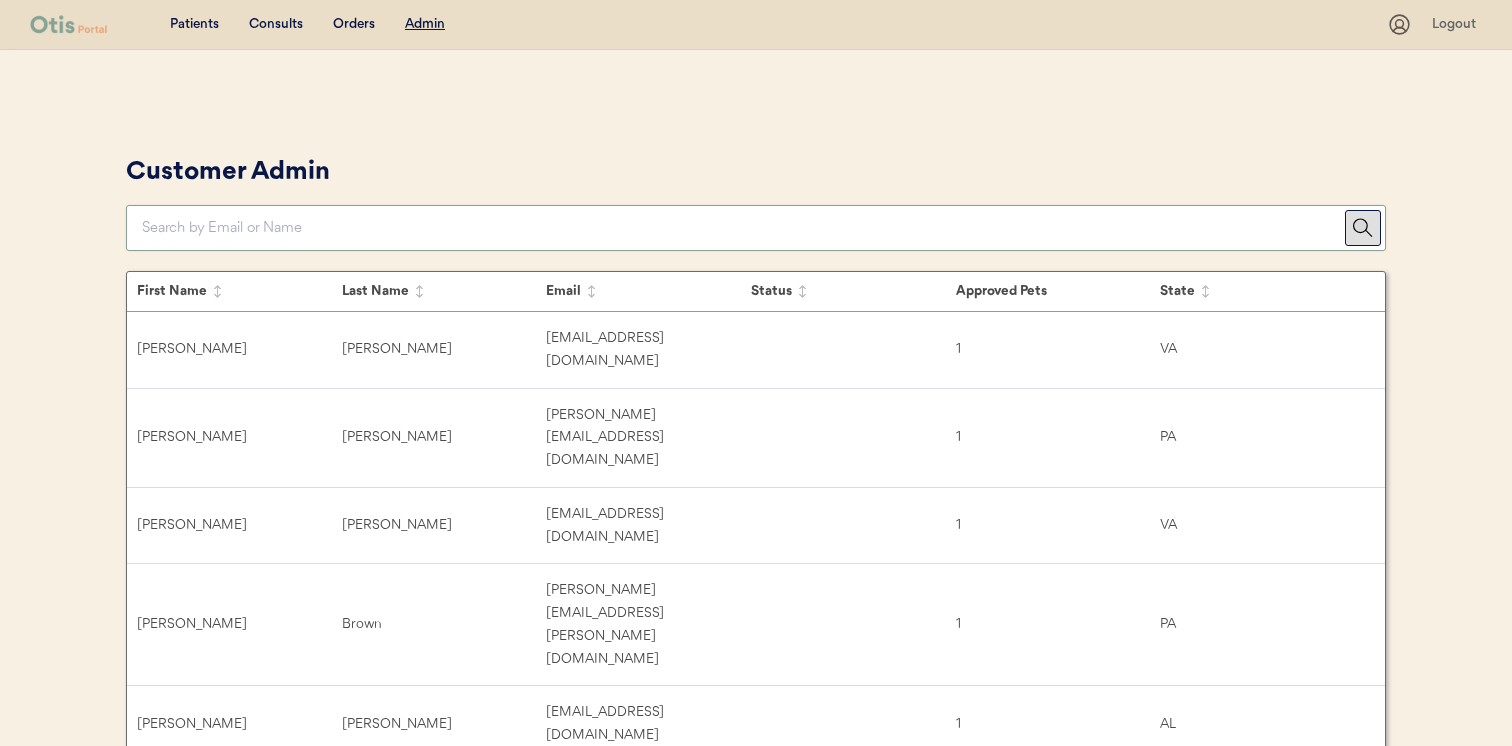 paste on "kelseyledkins@gmail.com" 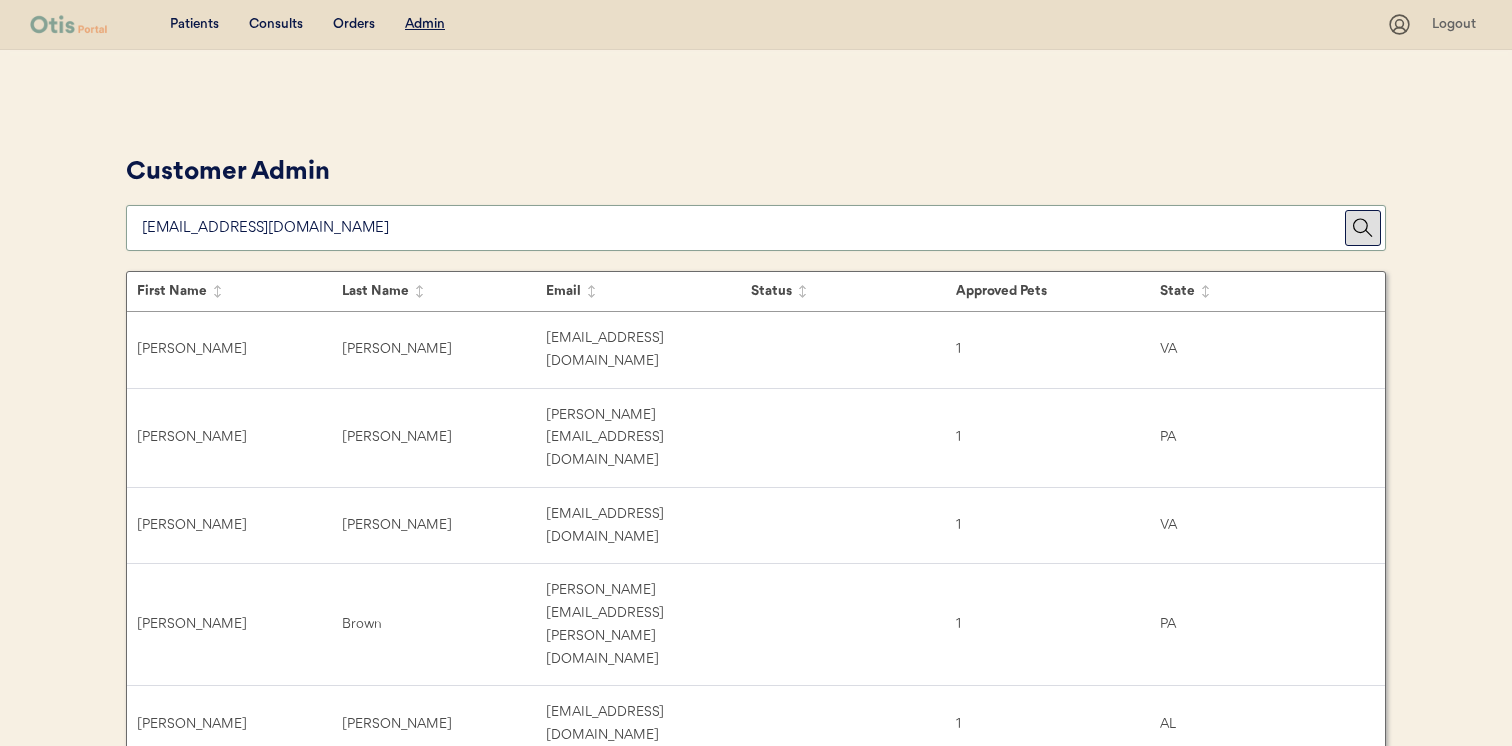 type on "kelseyledkins@gmail.com" 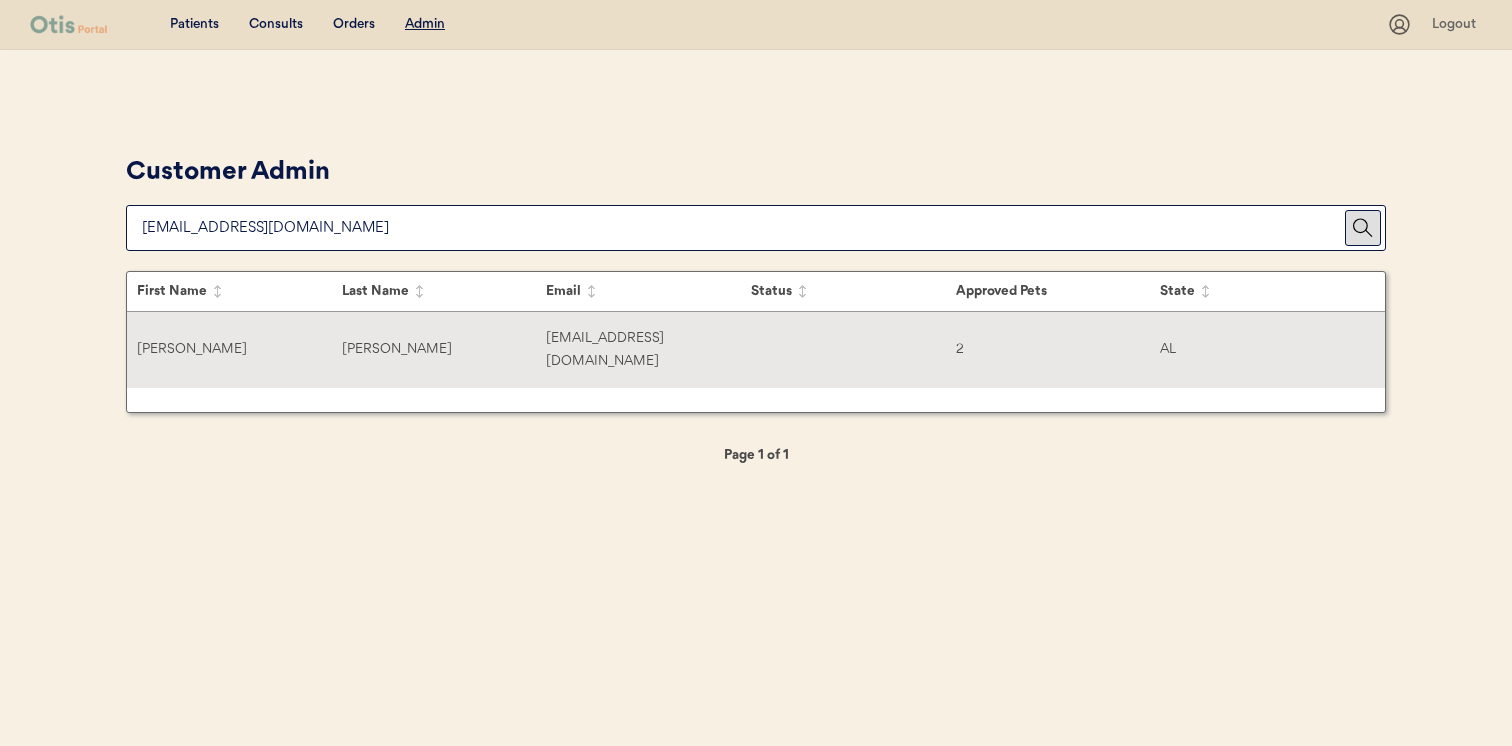 click on "Ledkins" at bounding box center [444, 349] 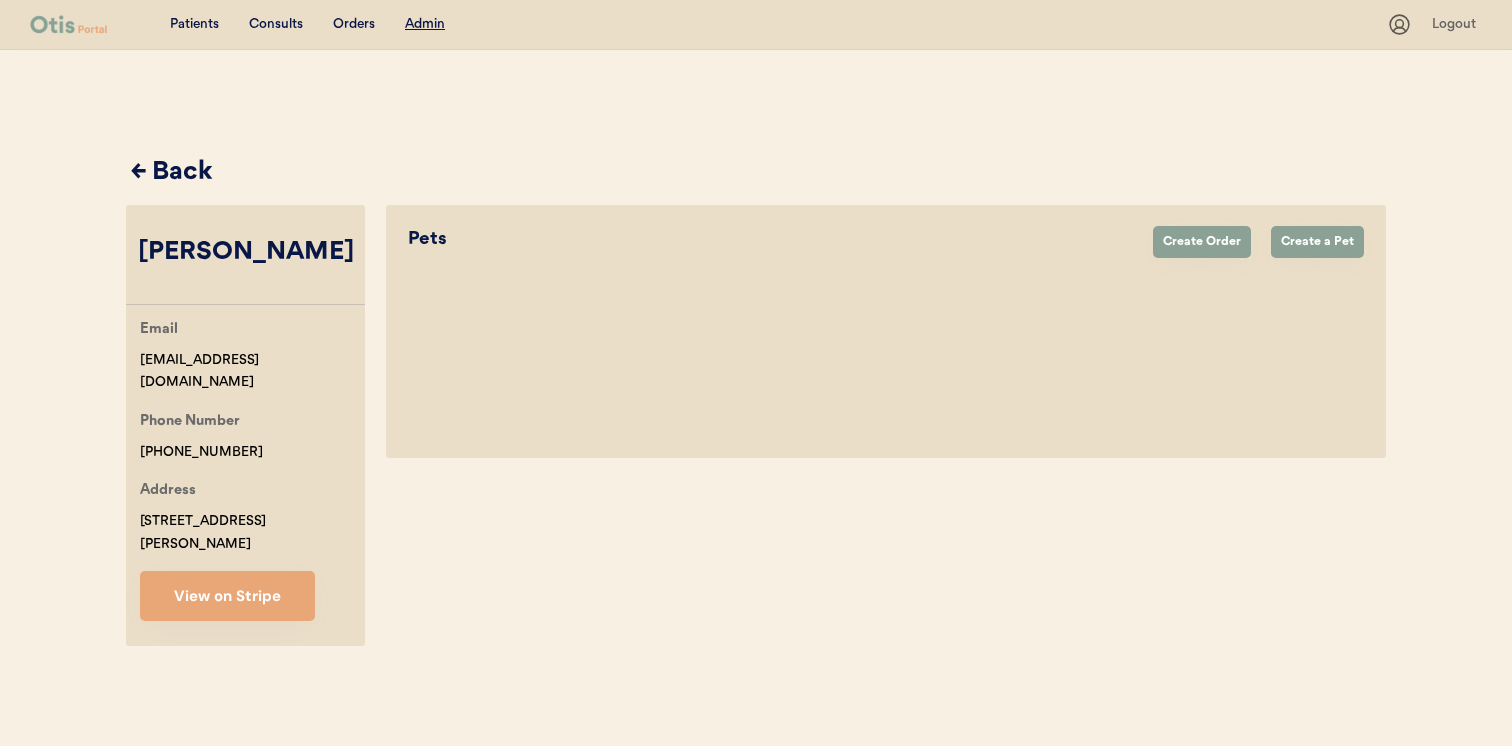 select on "true" 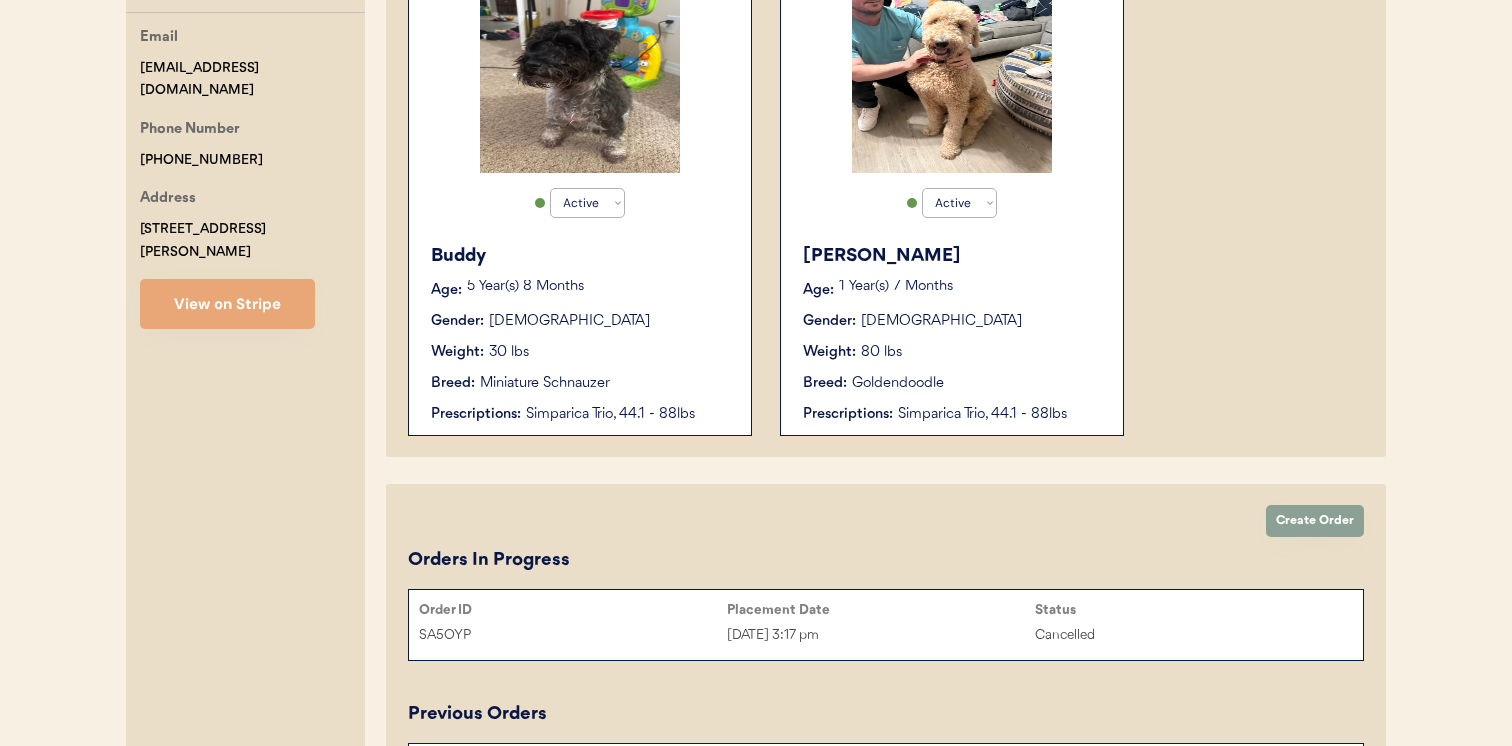 scroll, scrollTop: 302, scrollLeft: 0, axis: vertical 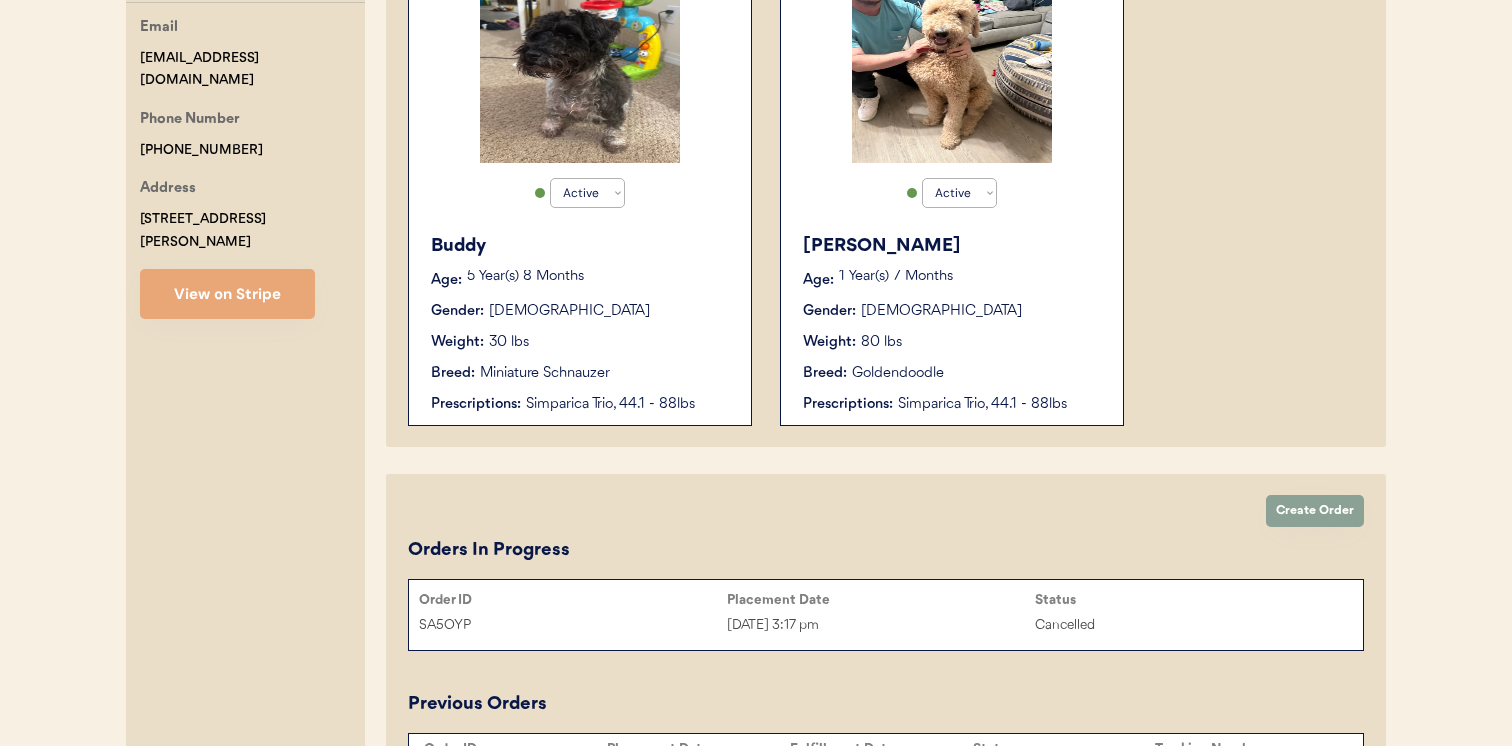 click on "Breed: Miniature Schnauzer" at bounding box center (581, 373) 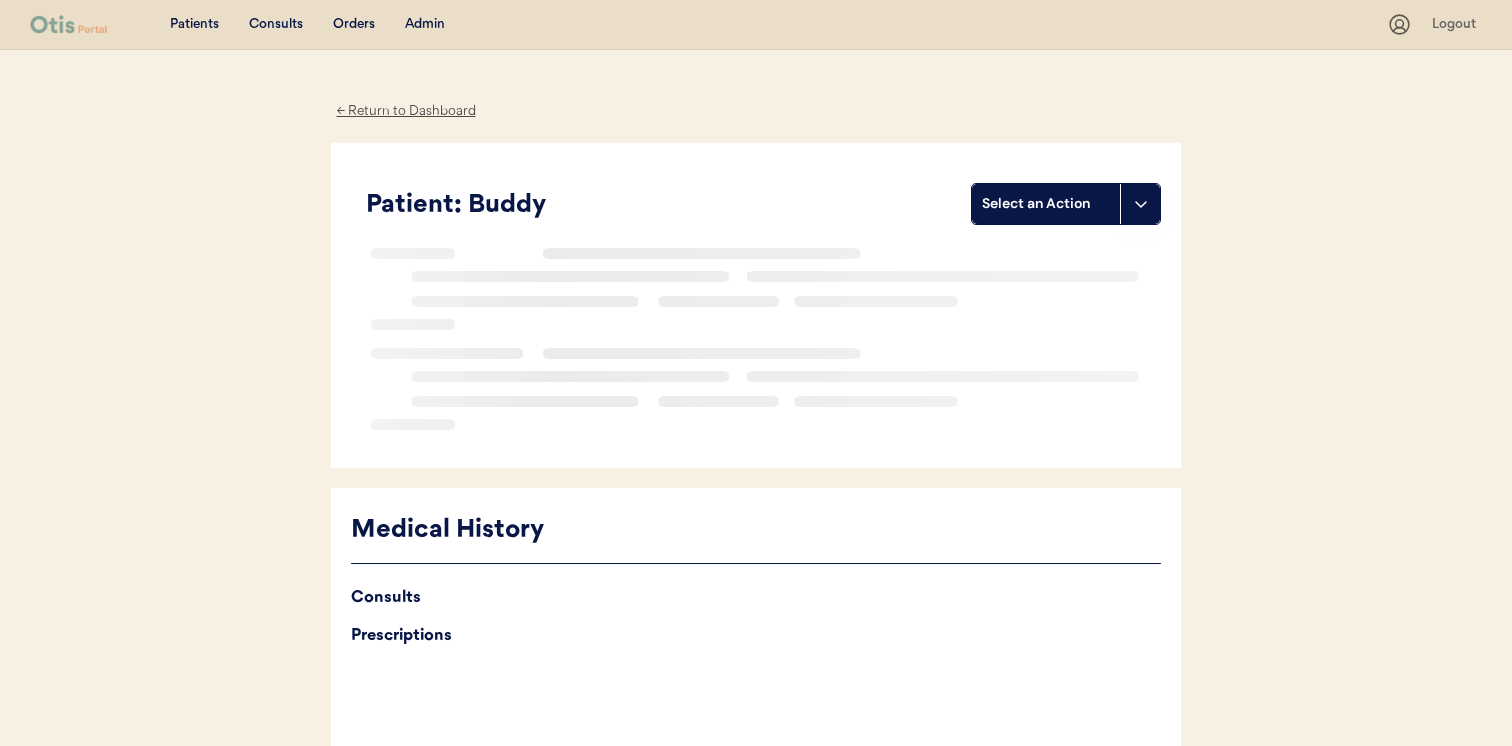 scroll, scrollTop: 0, scrollLeft: 0, axis: both 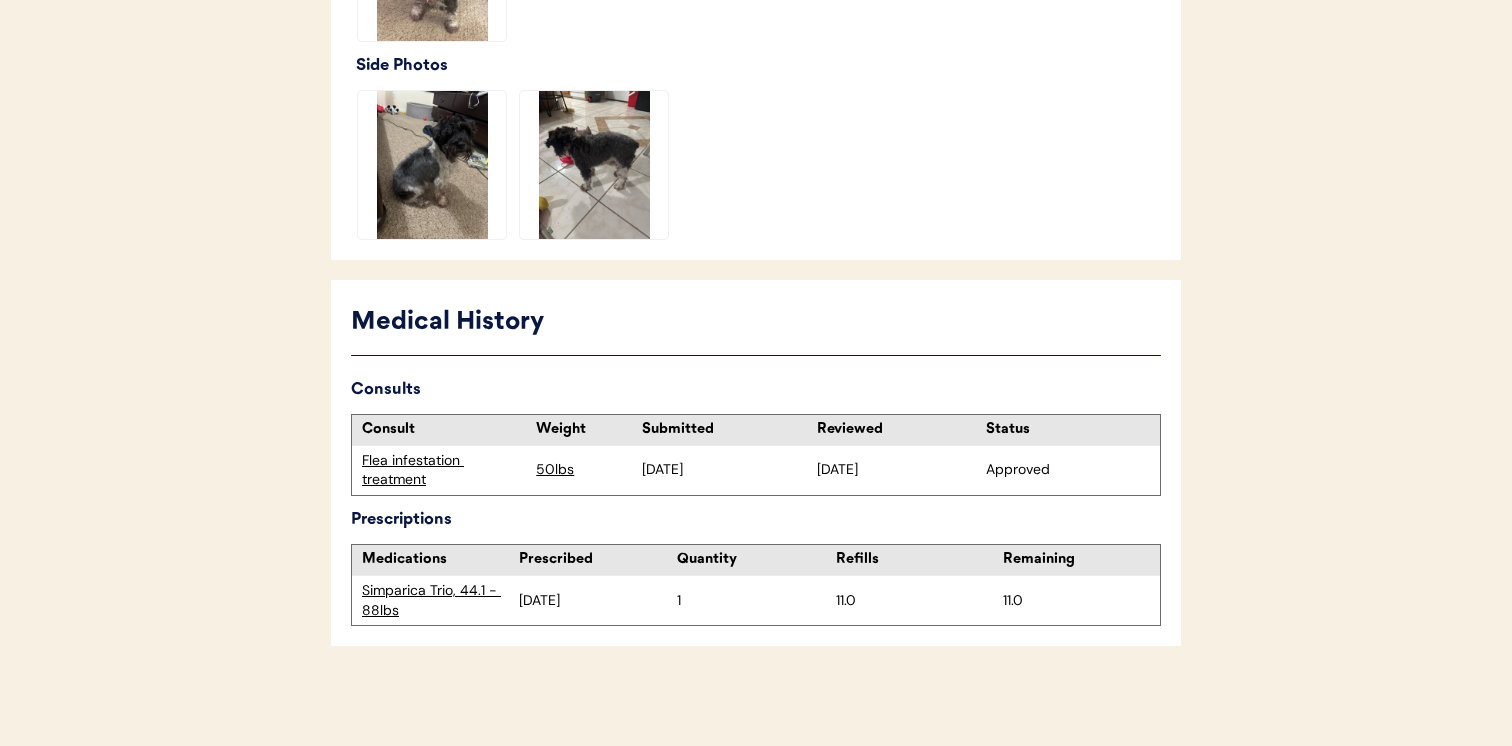 click on "Flea infestation treatment" at bounding box center [444, 470] 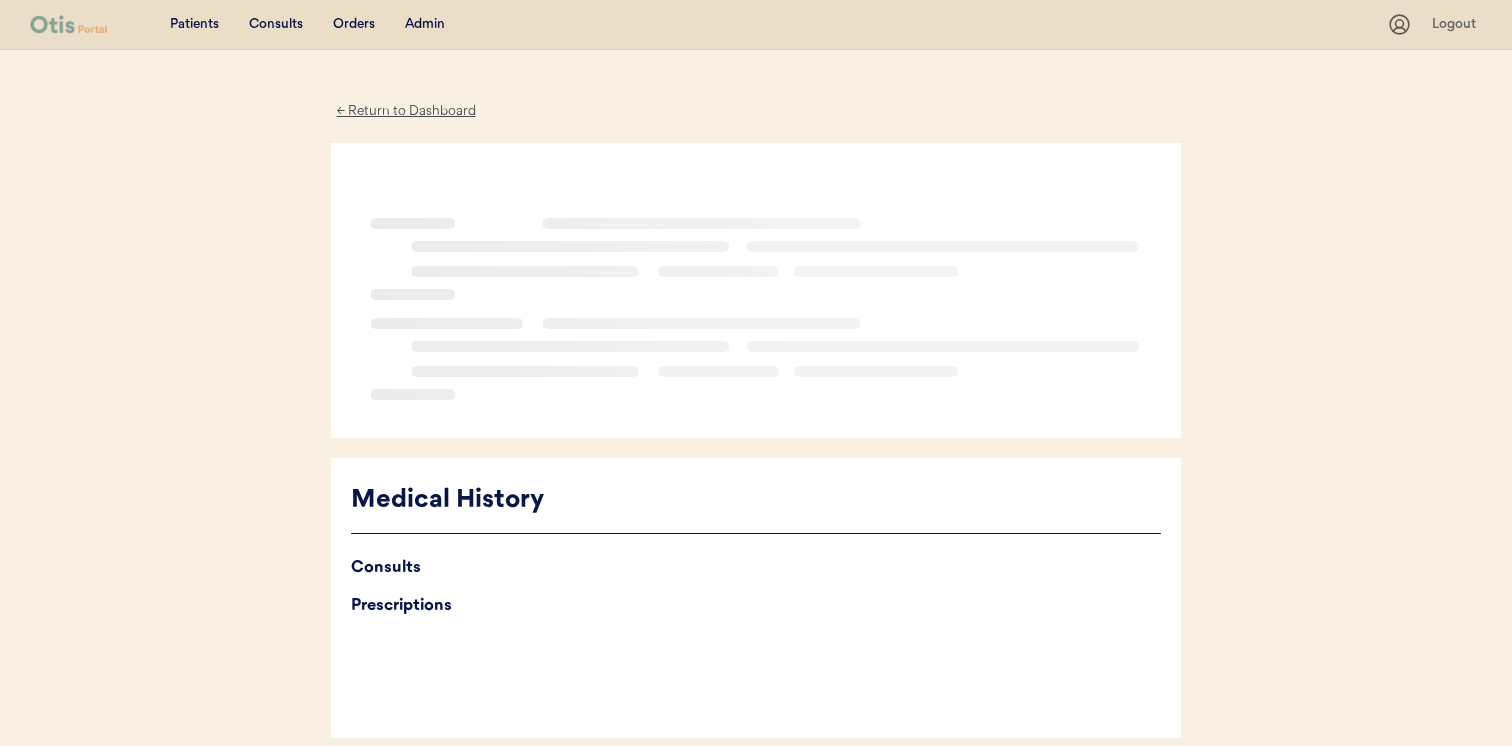 scroll, scrollTop: 0, scrollLeft: 0, axis: both 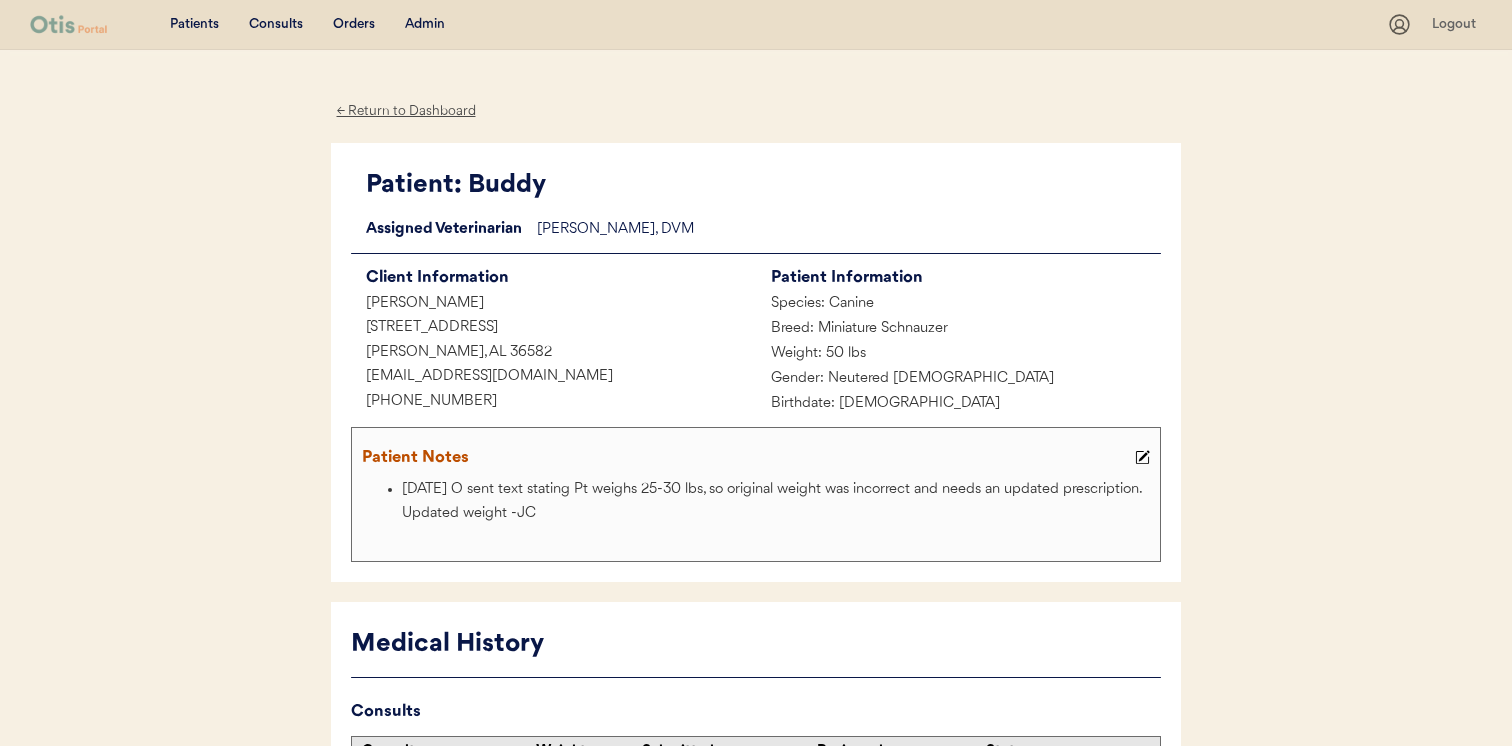 click on "Consults" at bounding box center (276, 25) 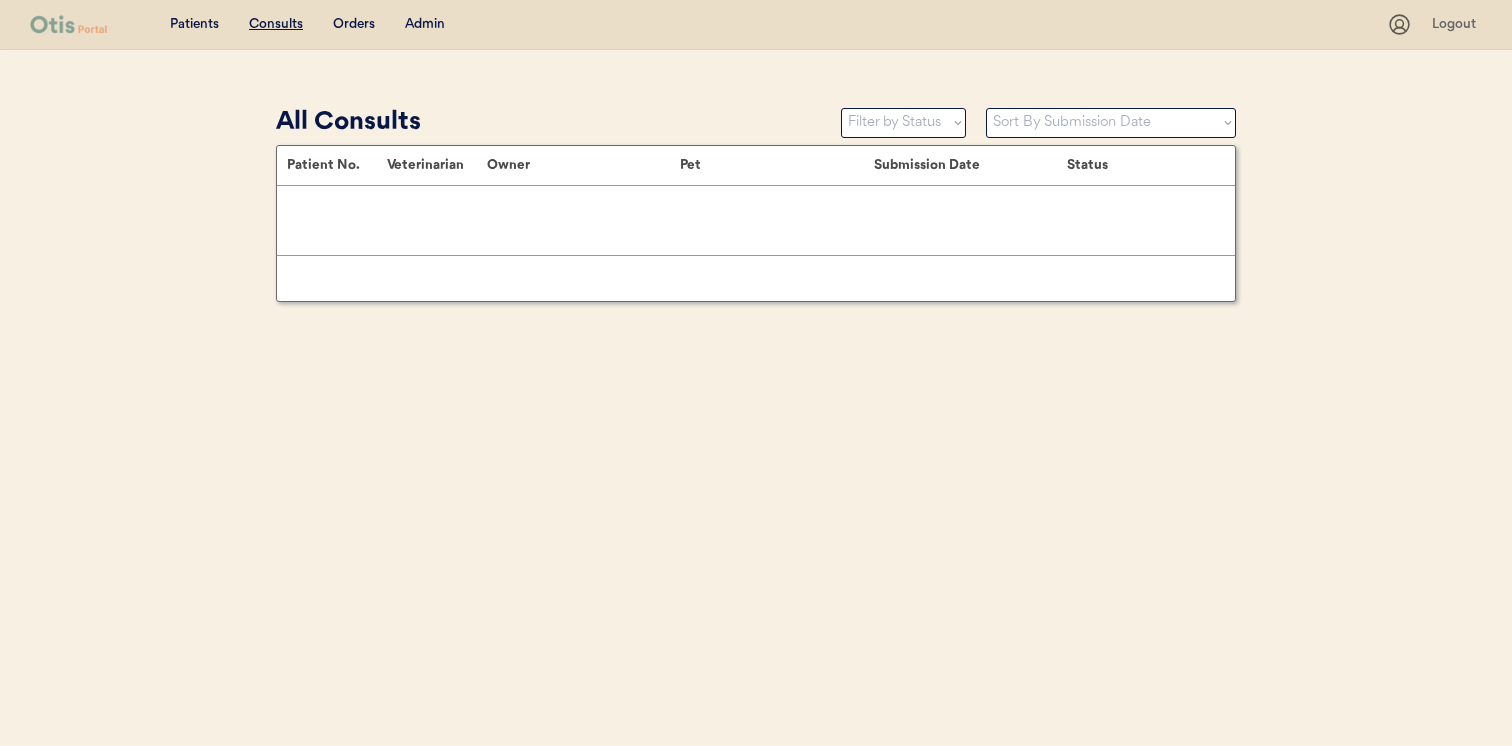 scroll, scrollTop: 0, scrollLeft: 0, axis: both 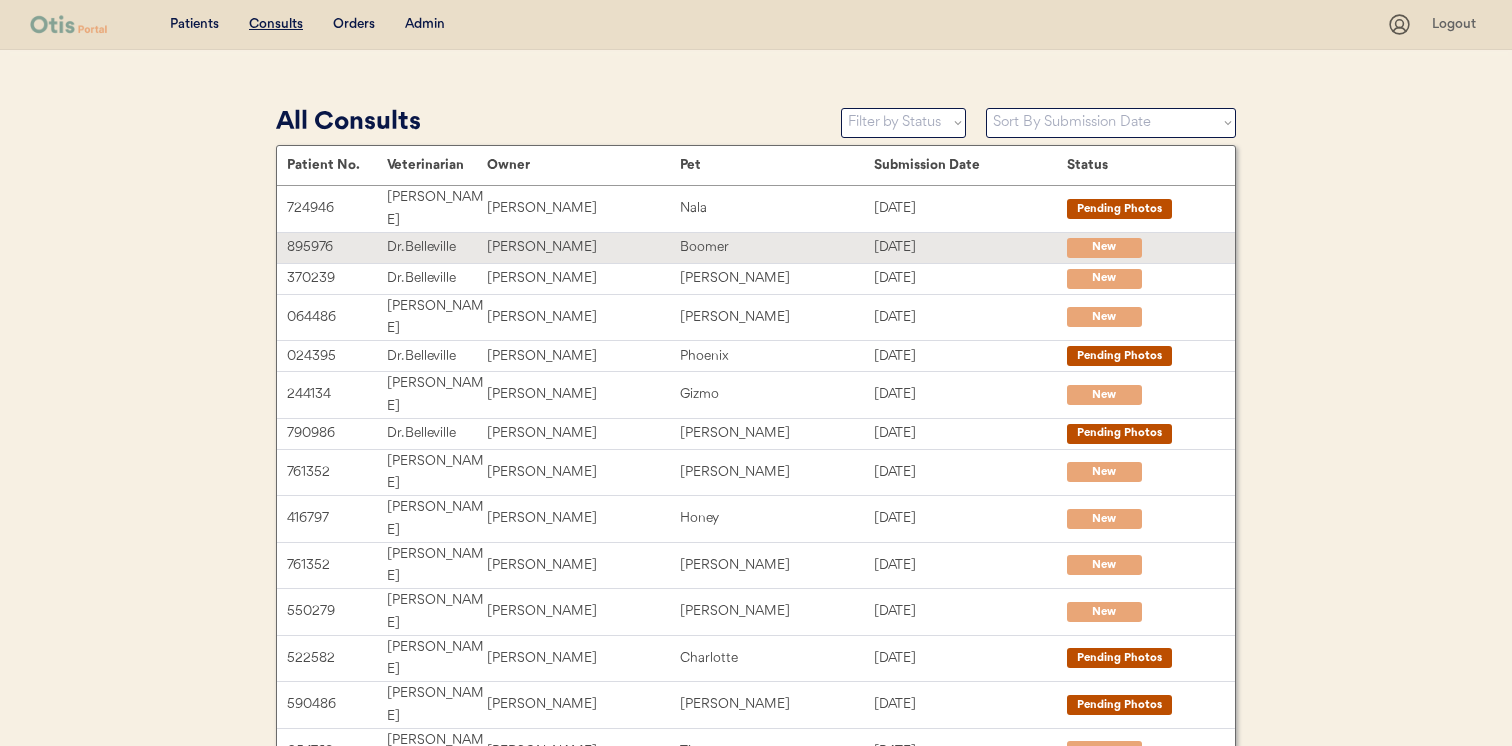 click on "895976 Dr. Belleville [PERSON_NAME] Boomer [DATE] New" at bounding box center (756, 248) 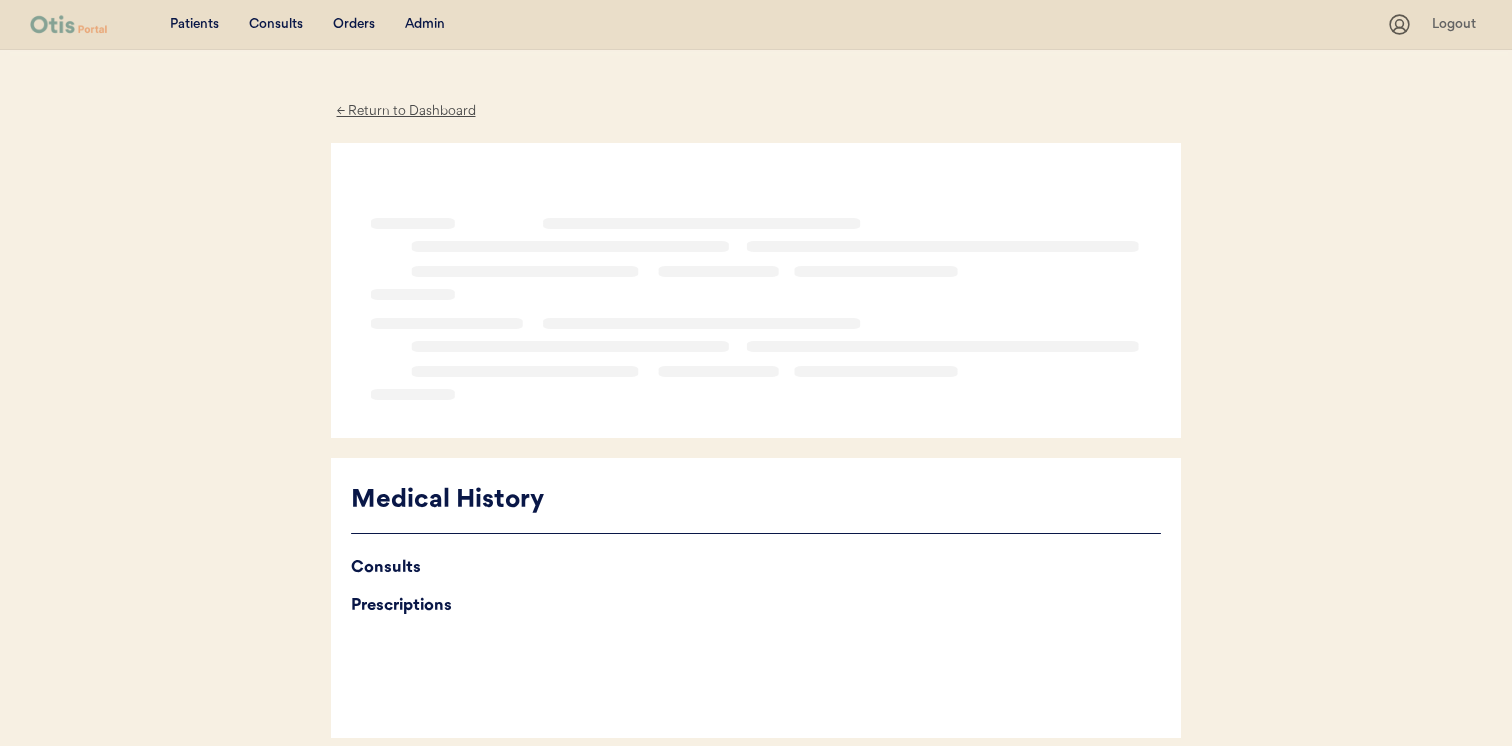 scroll, scrollTop: 0, scrollLeft: 0, axis: both 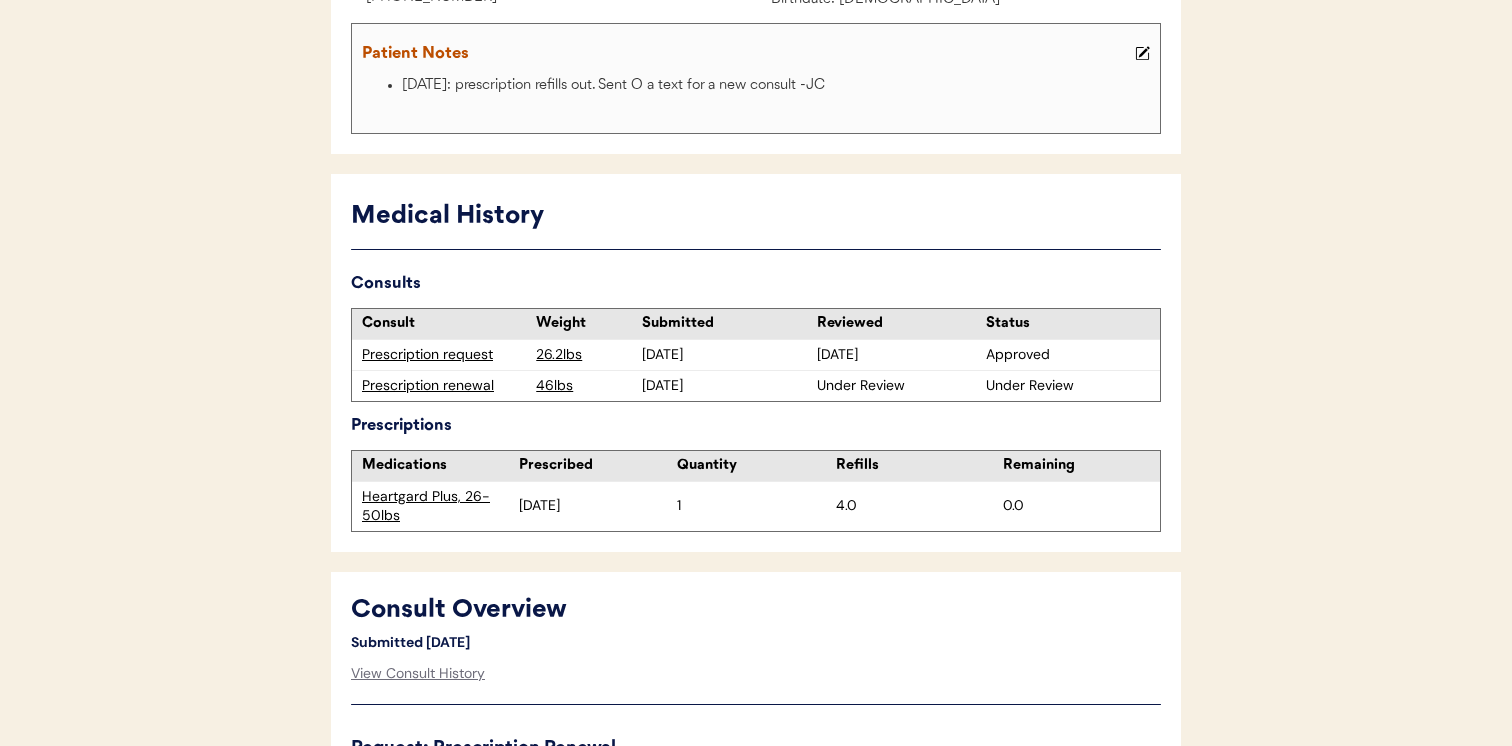 drag, startPoint x: 809, startPoint y: 384, endPoint x: 1088, endPoint y: 383, distance: 279.0018 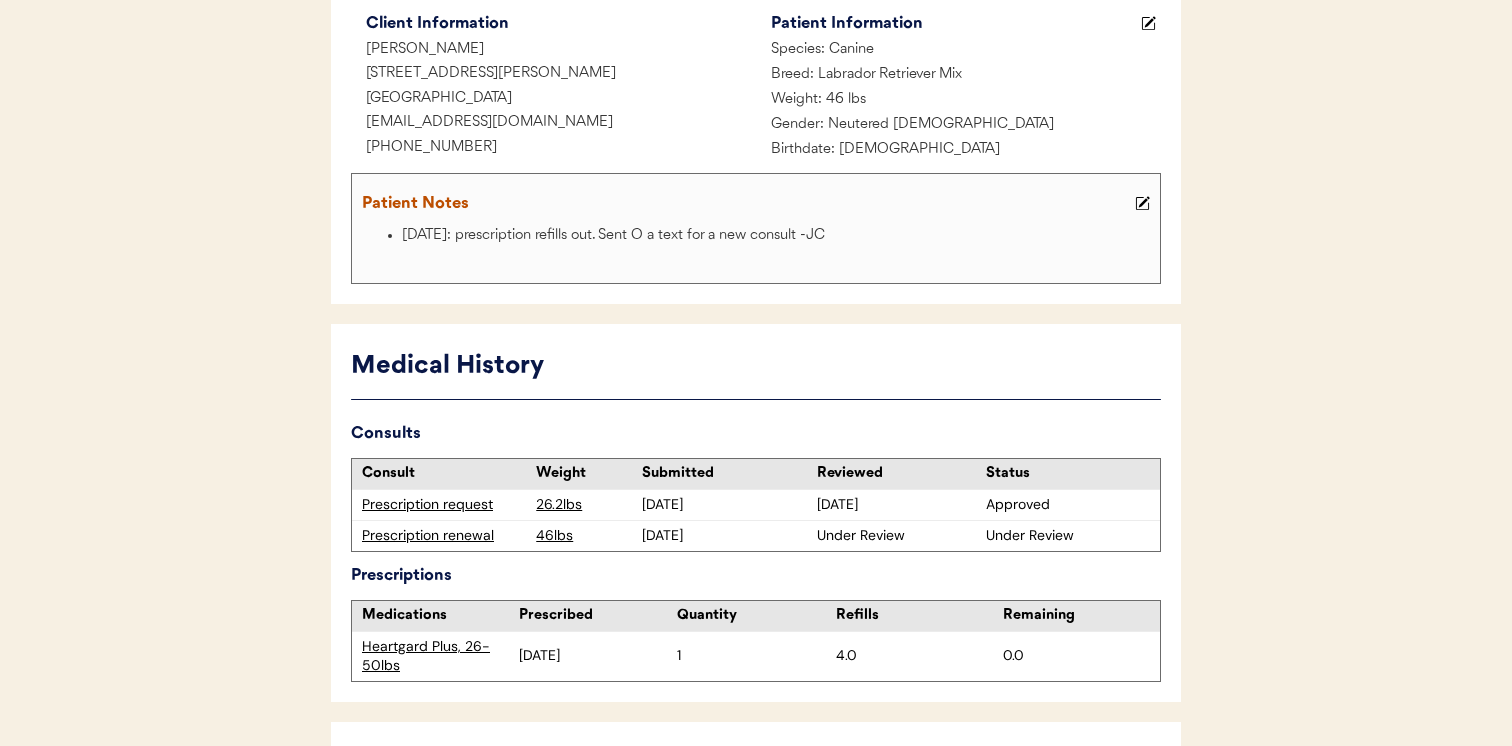 scroll, scrollTop: 0, scrollLeft: 0, axis: both 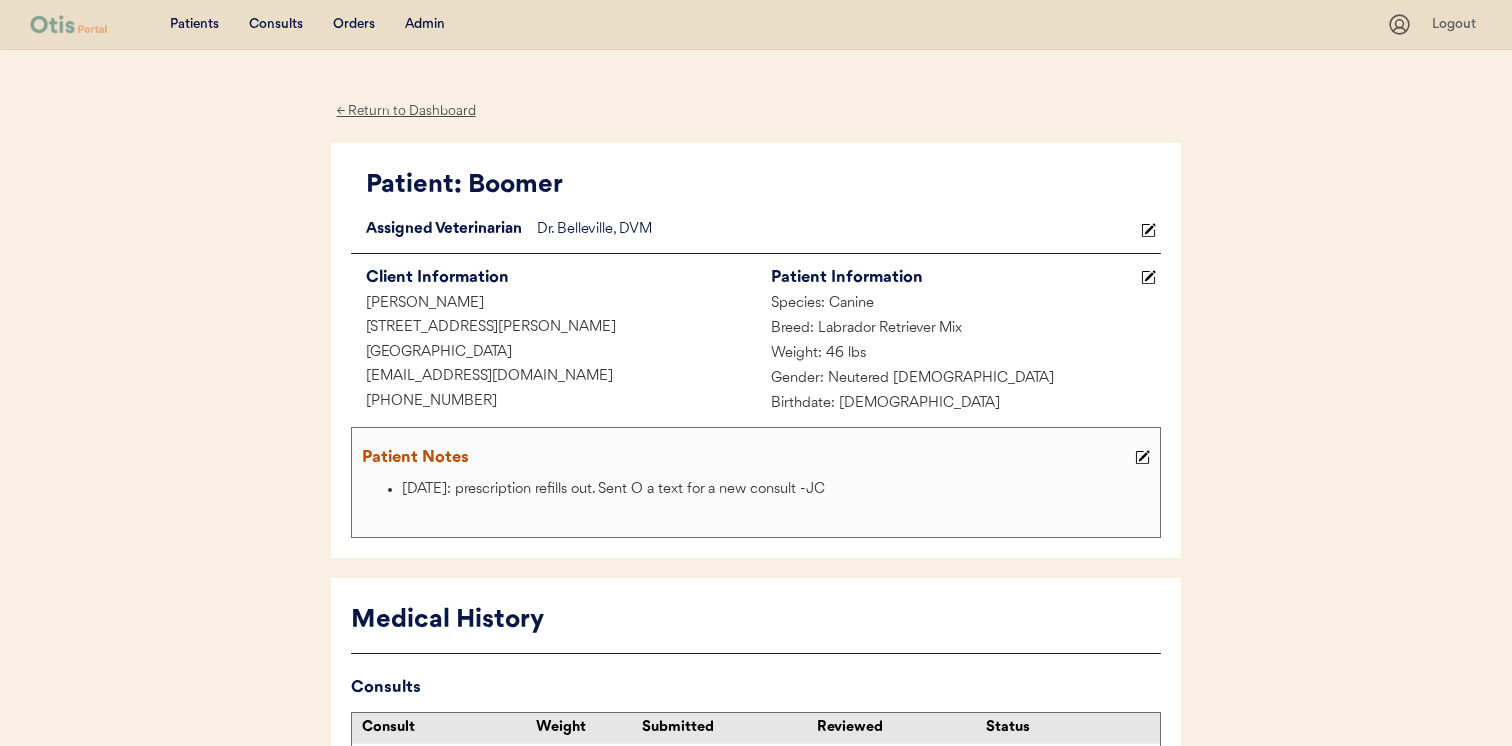 click 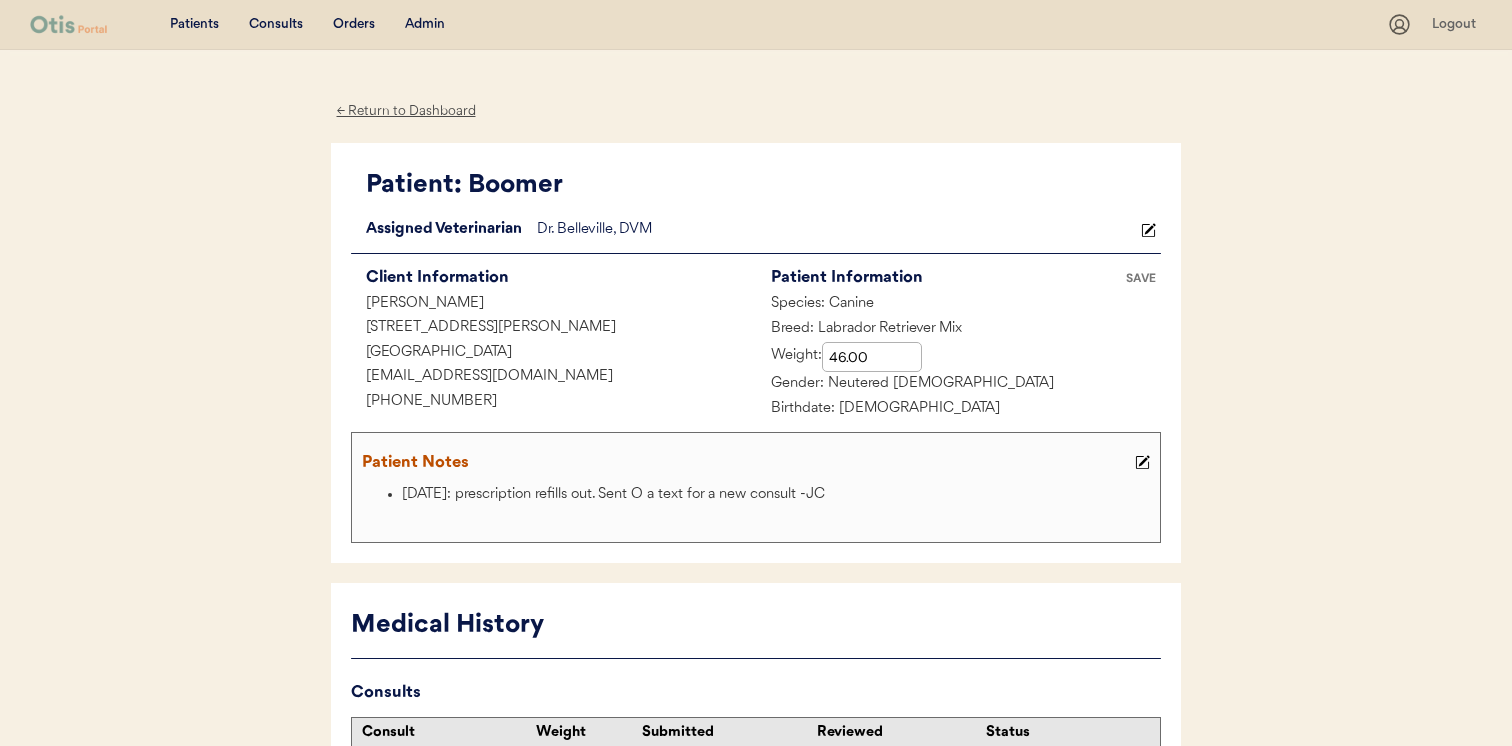 click on "SAVE" at bounding box center (1141, 278) 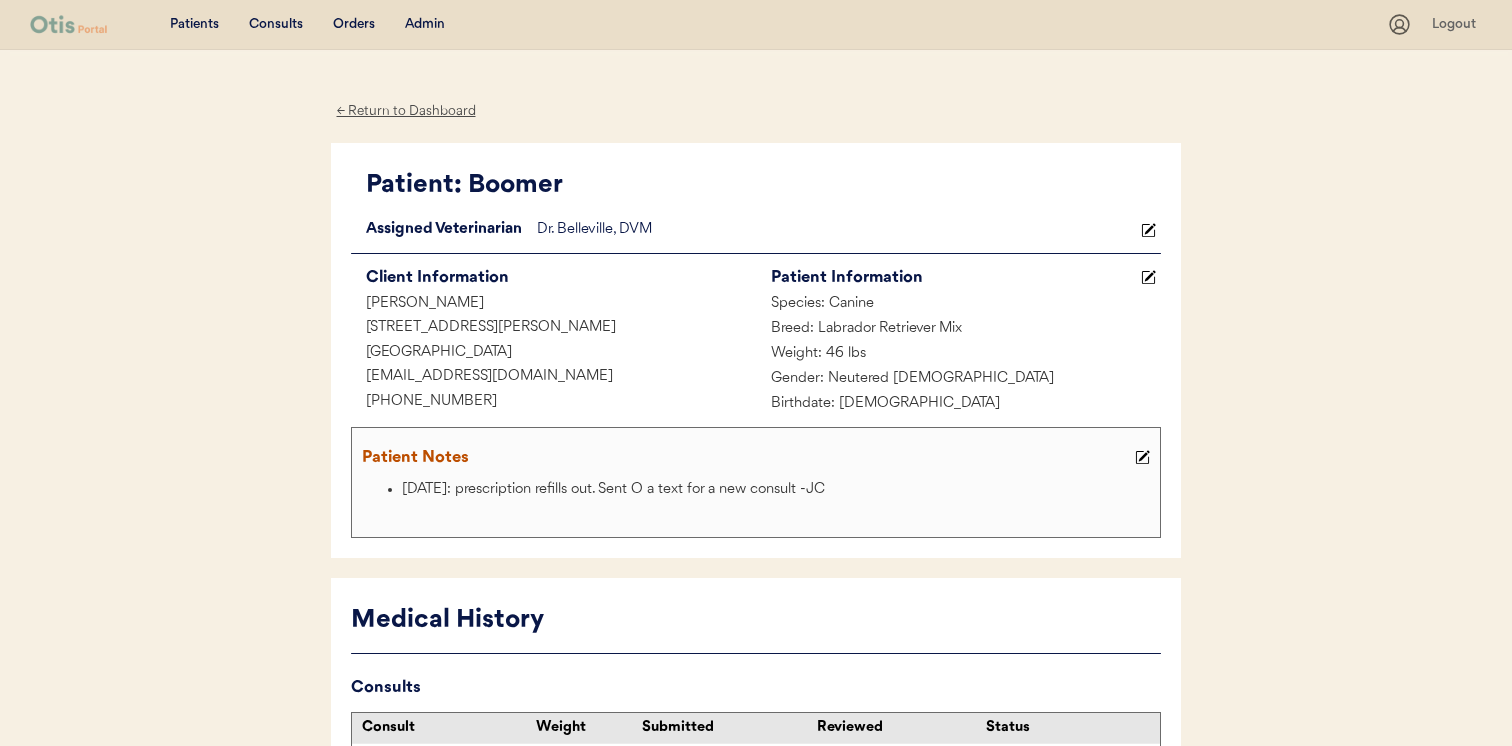 click 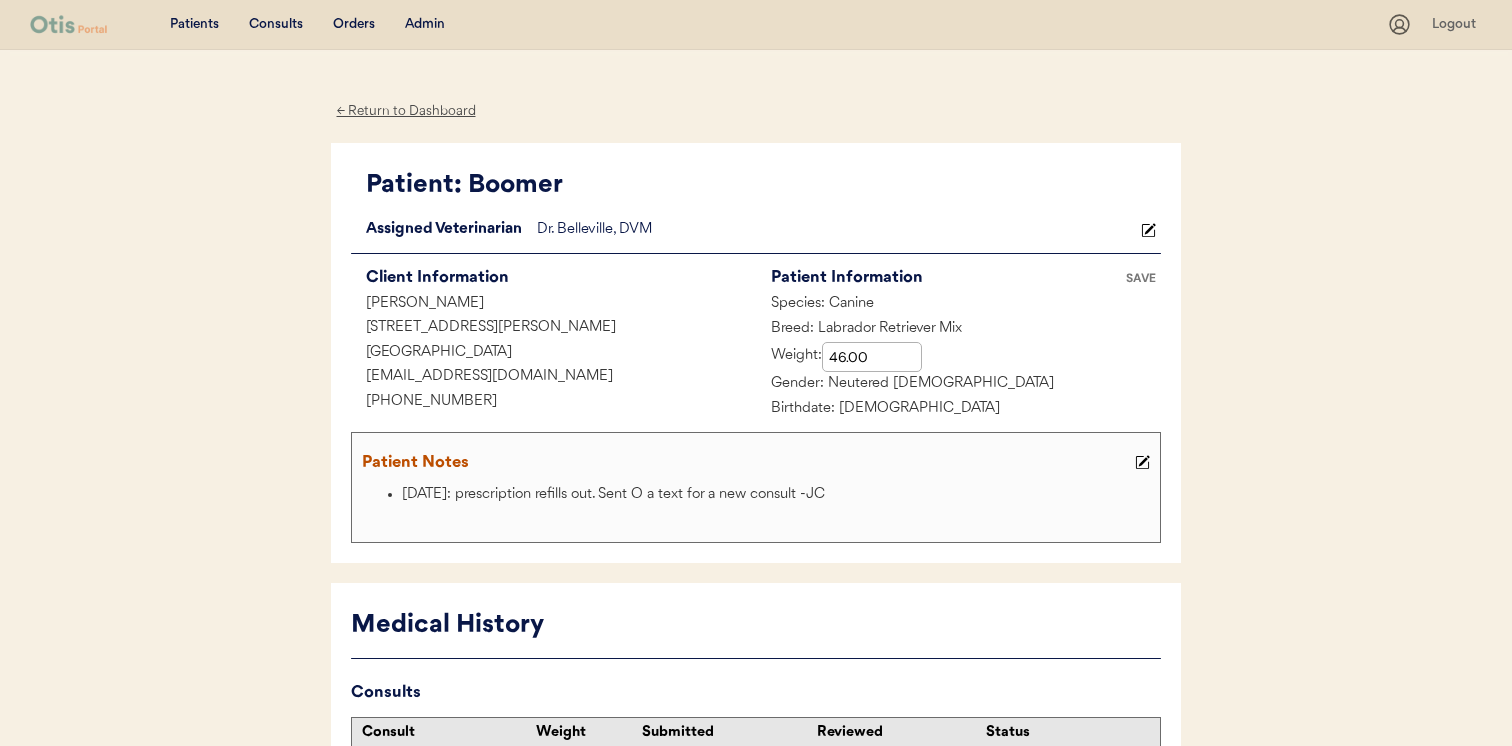 click on "SAVE" at bounding box center [1141, 278] 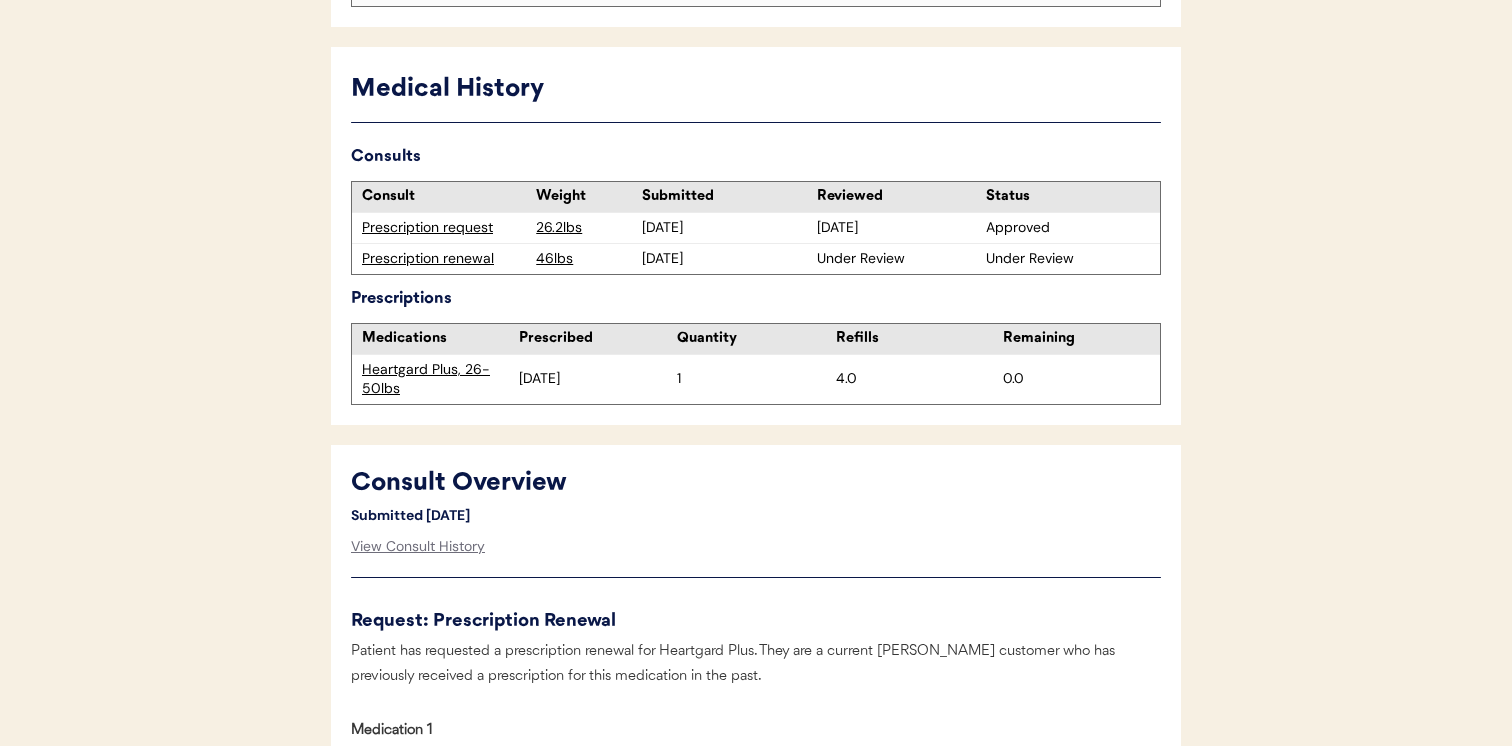 scroll, scrollTop: 666, scrollLeft: 0, axis: vertical 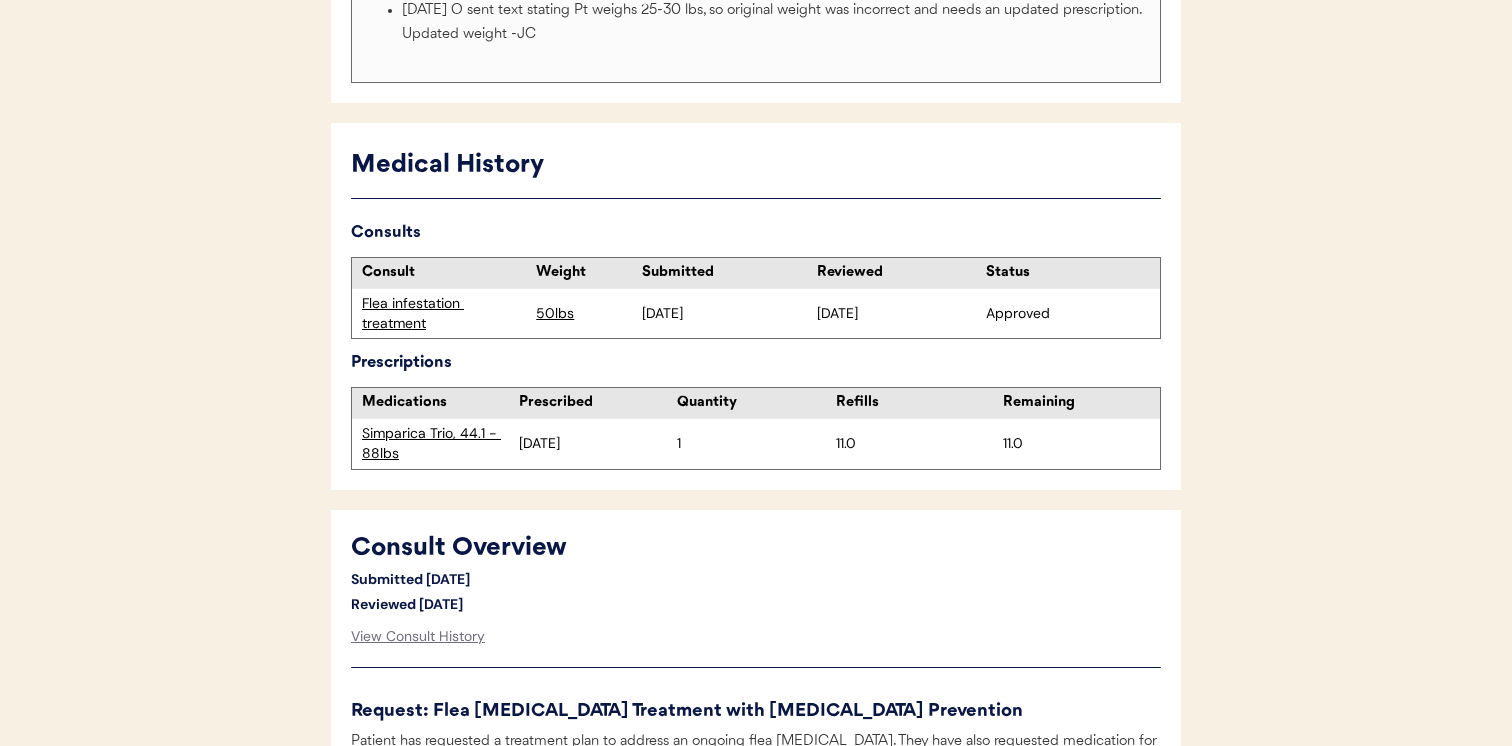 drag, startPoint x: 974, startPoint y: 316, endPoint x: 1091, endPoint y: 316, distance: 117 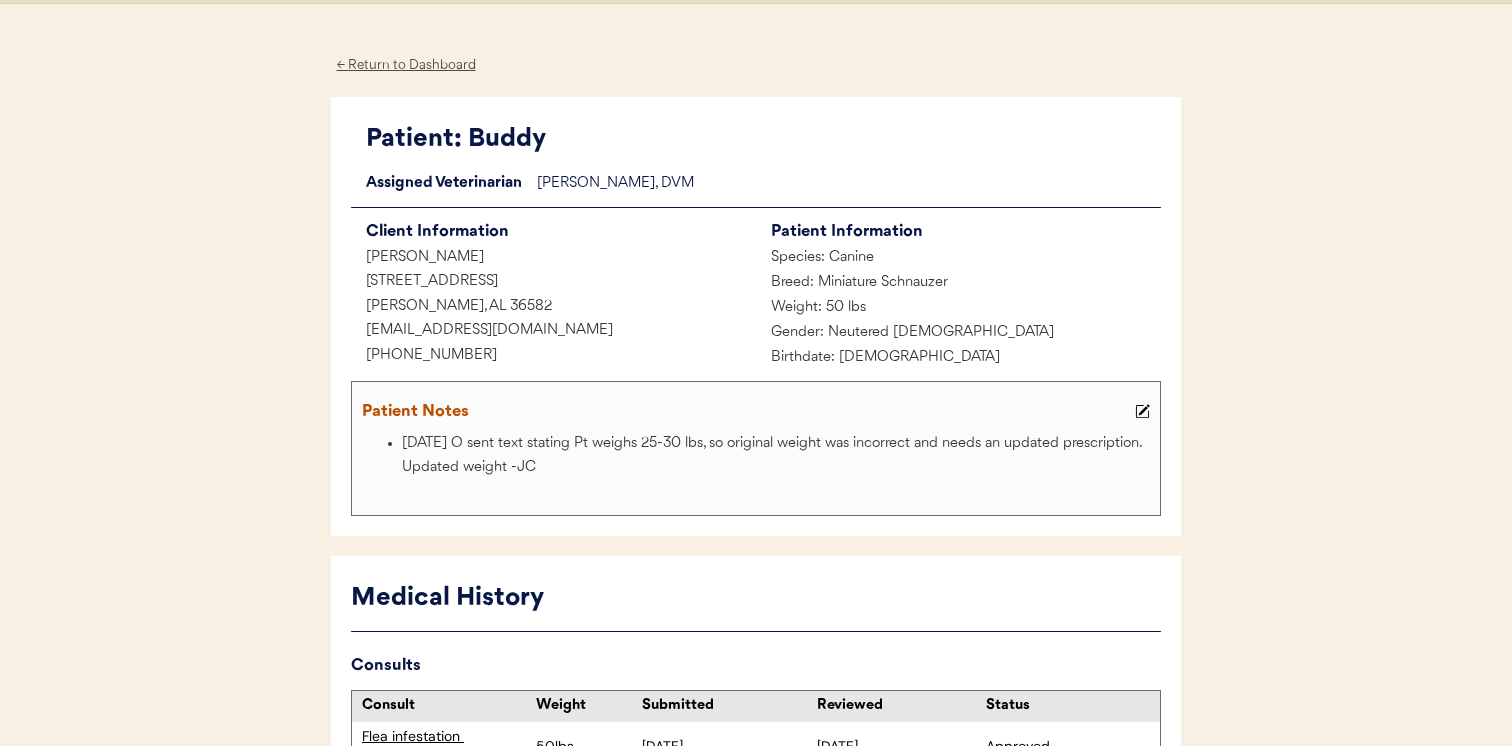 scroll, scrollTop: 0, scrollLeft: 0, axis: both 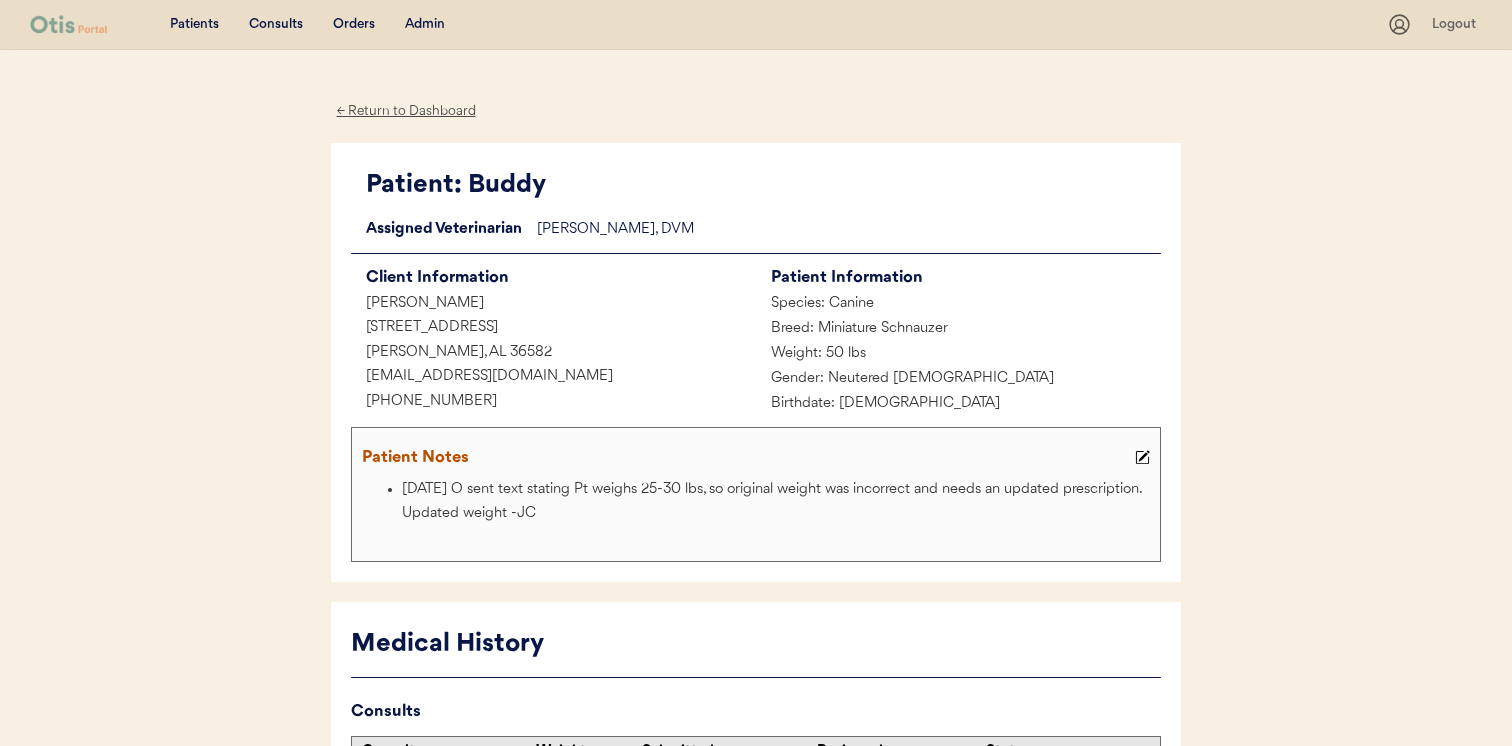 click on "Patient Information" at bounding box center (966, 278) 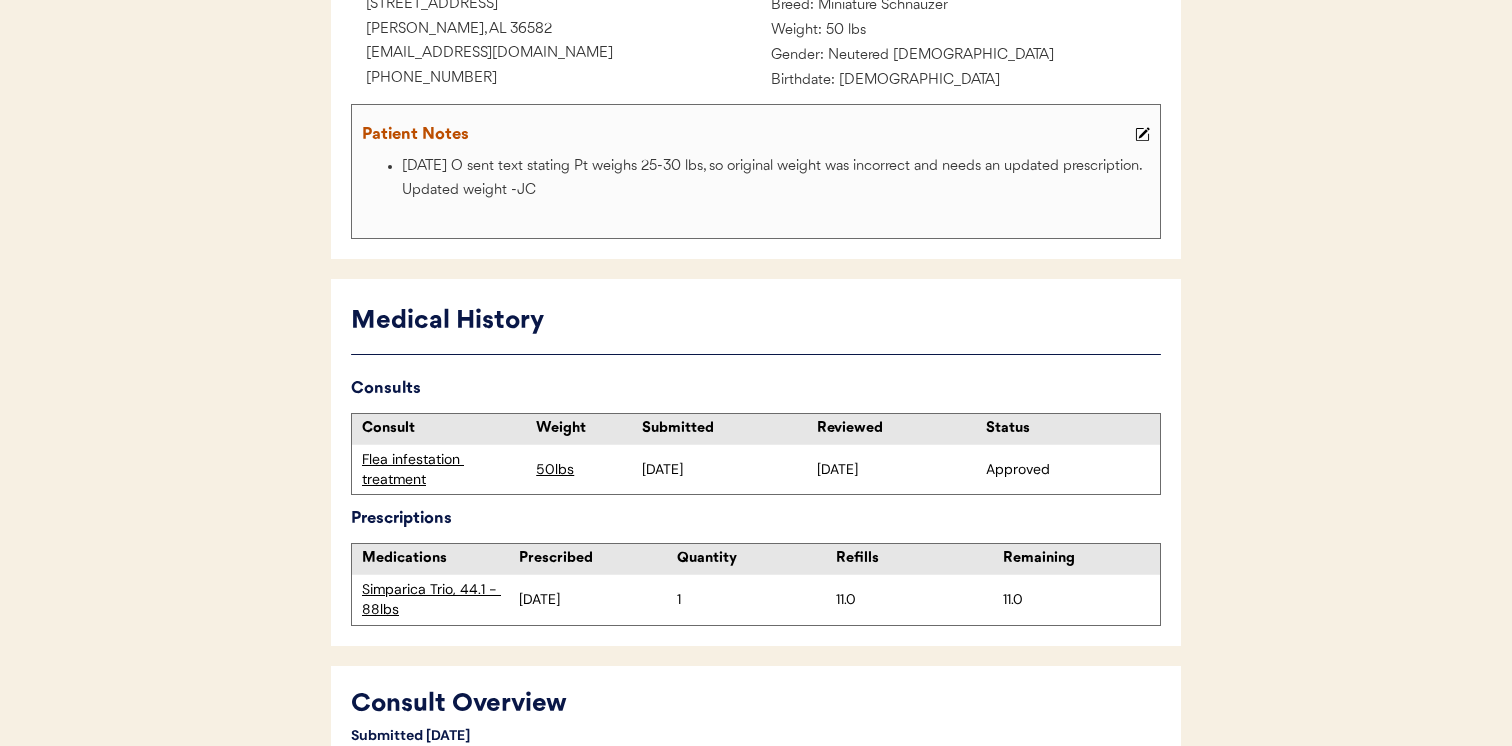 scroll, scrollTop: 149, scrollLeft: 0, axis: vertical 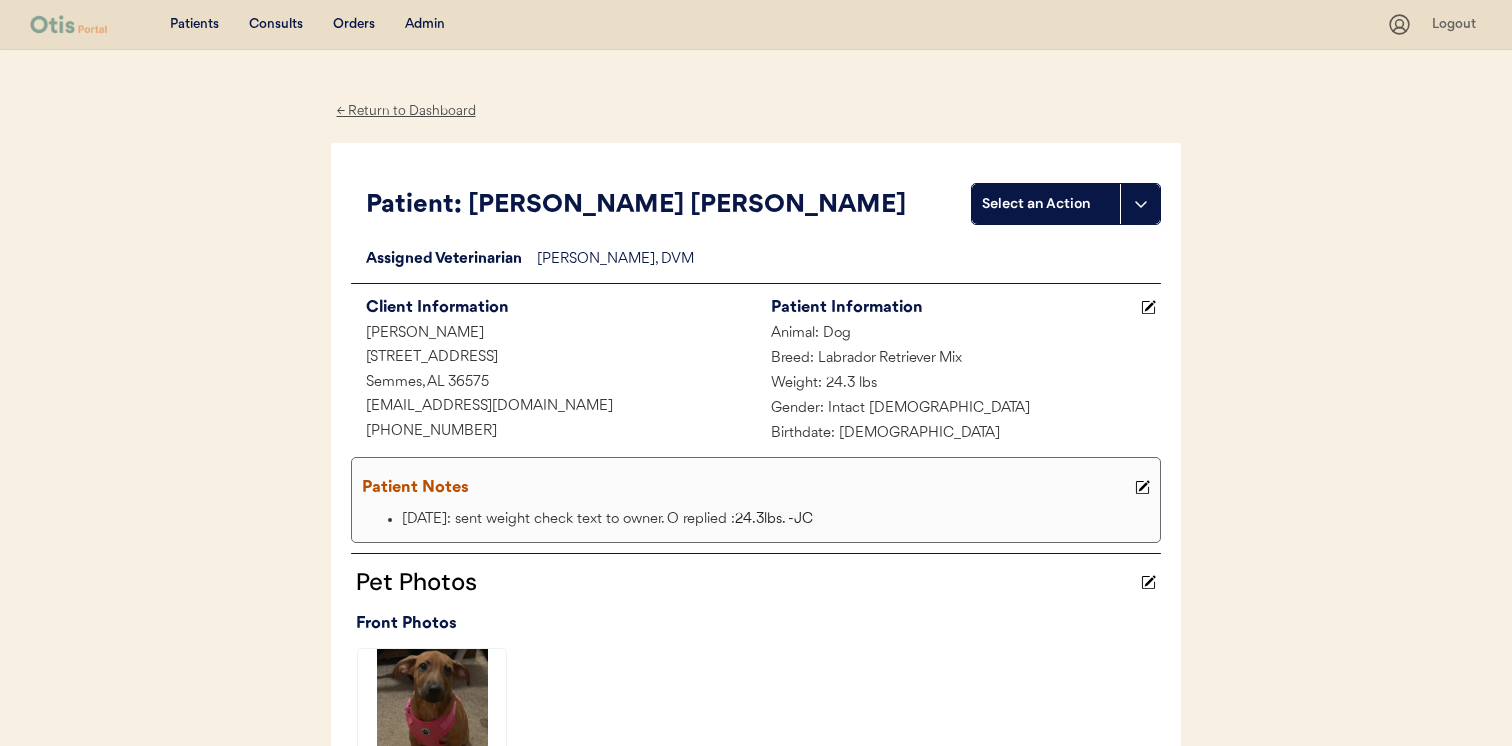click on "Select an Action" at bounding box center (1046, 204) 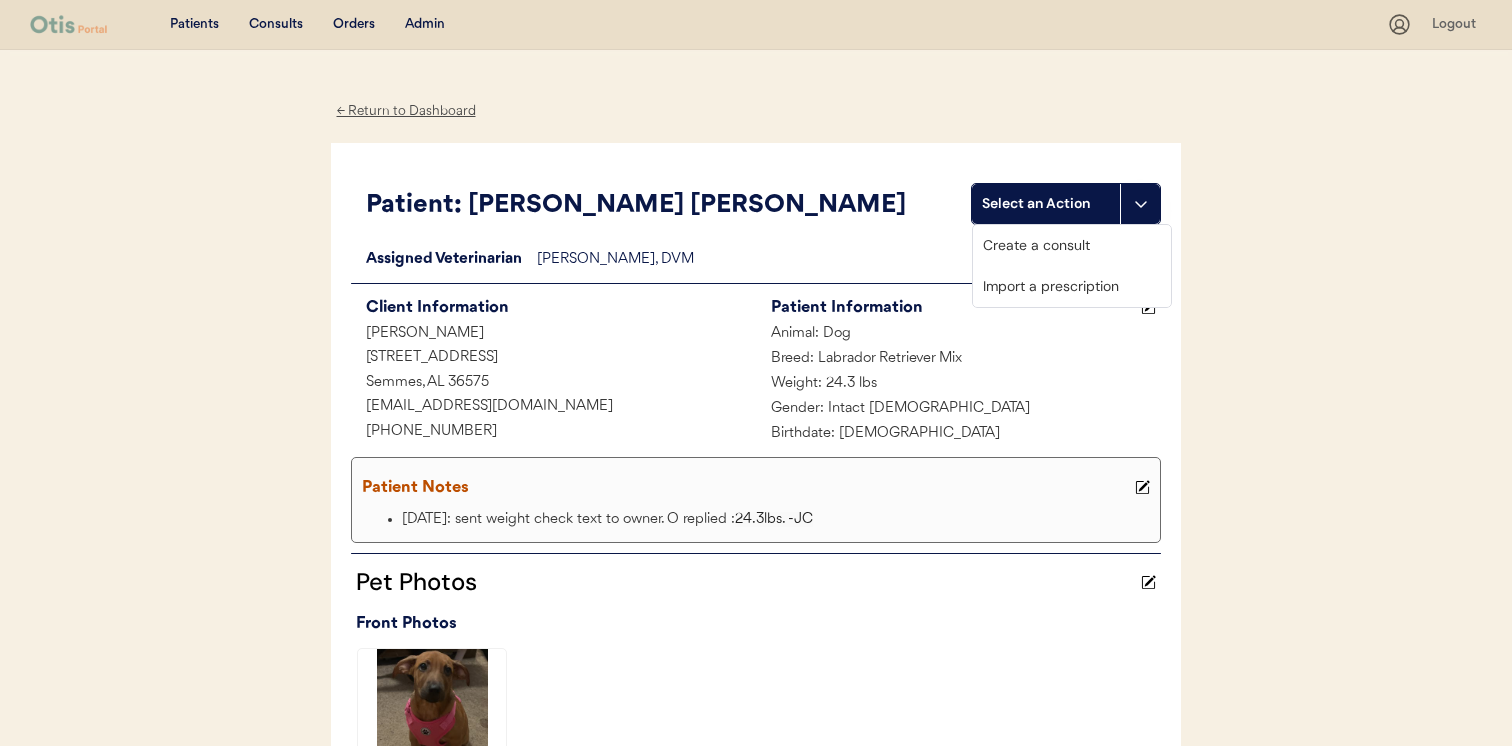 click on "Patients Consults Orders Admin Logout ← Return to Dashboard Patient: [PERSON_NAME] [PERSON_NAME] Select an Action
Loading...
Assigned Veterinarian [PERSON_NAME], DVM Client Information [PERSON_NAME] [STREET_ADDRESS] [EMAIL_ADDRESS][DOMAIN_NAME] [PHONE_NUMBER] Patient Information Animal: Dog Breed: Labrador Retriever Mix Weight: 24.3 lbs Gender: Intact [DEMOGRAPHIC_DATA] Birthdate: [DEMOGRAPHIC_DATA] Patient Notes [DATE]: sent weight check text to owner. O replied :  24.3lbs. -JC Pet Photos
Front Photos
Side Photos
Medical History Consults Consult Weight
Submitted Reviewed Status Flea [MEDICAL_DATA] treatment 20.3lbs [DATE] [DATE] Approved Prescriptions Medications Prescribed Quantity Refills Remaining [DATE] 1 0.0" at bounding box center [756, 751] 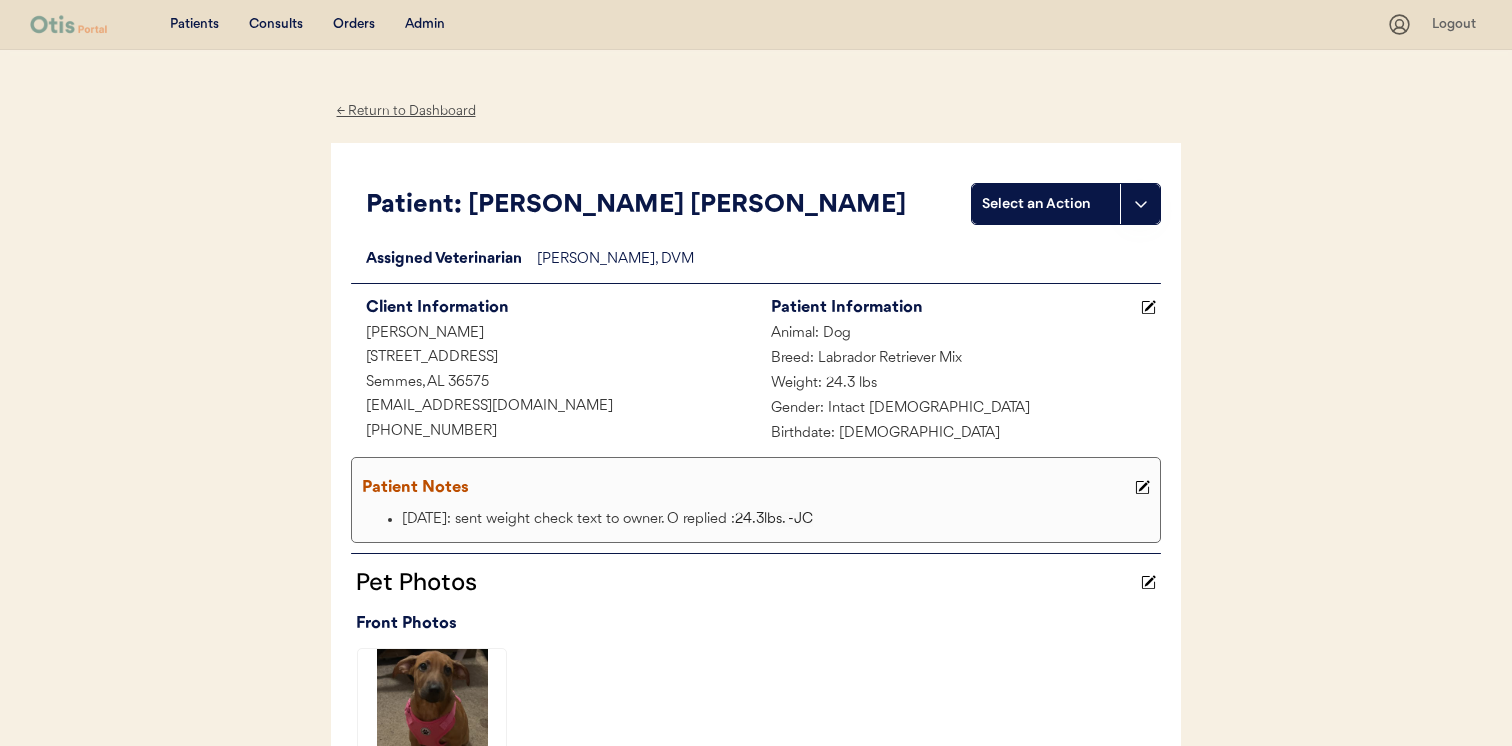 click 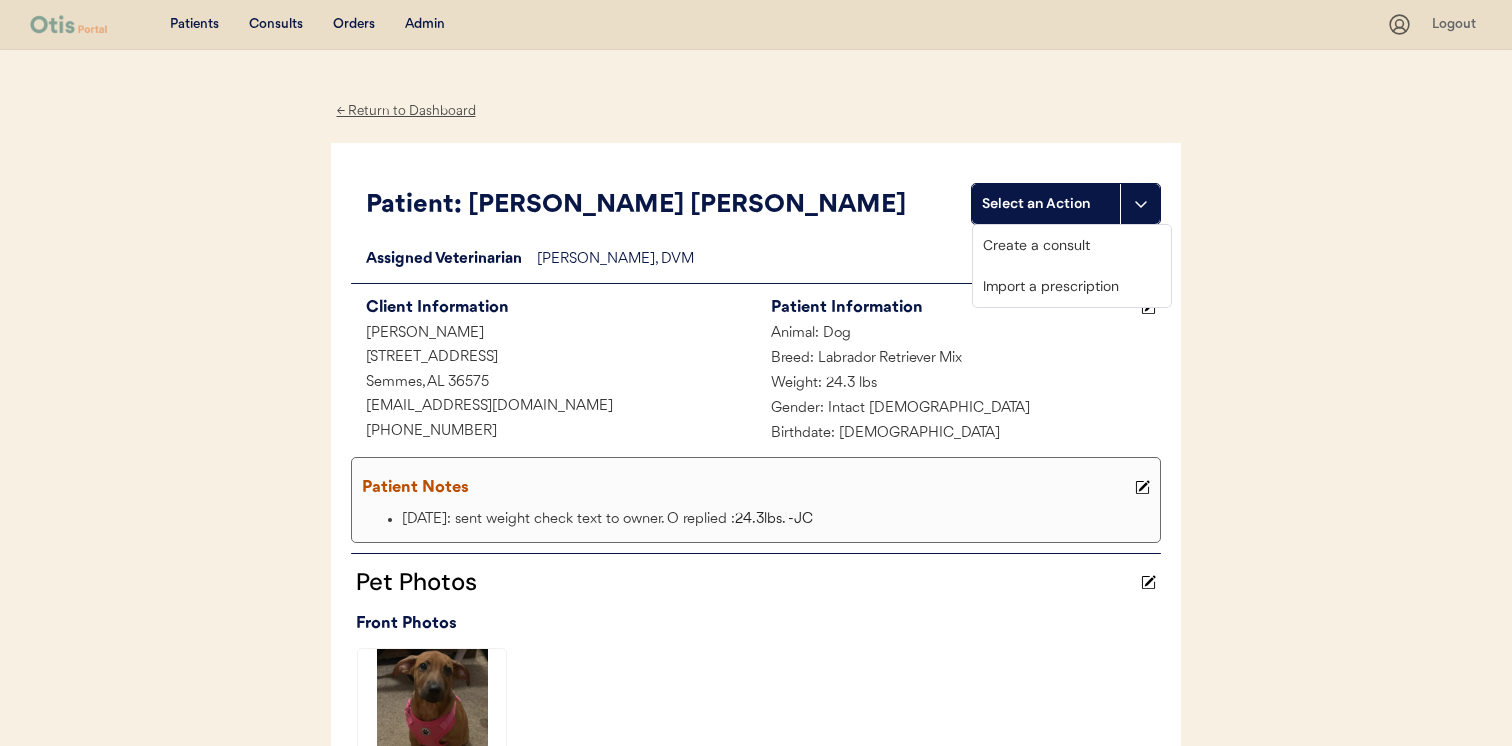 click on "Create a consult" at bounding box center (1072, 245) 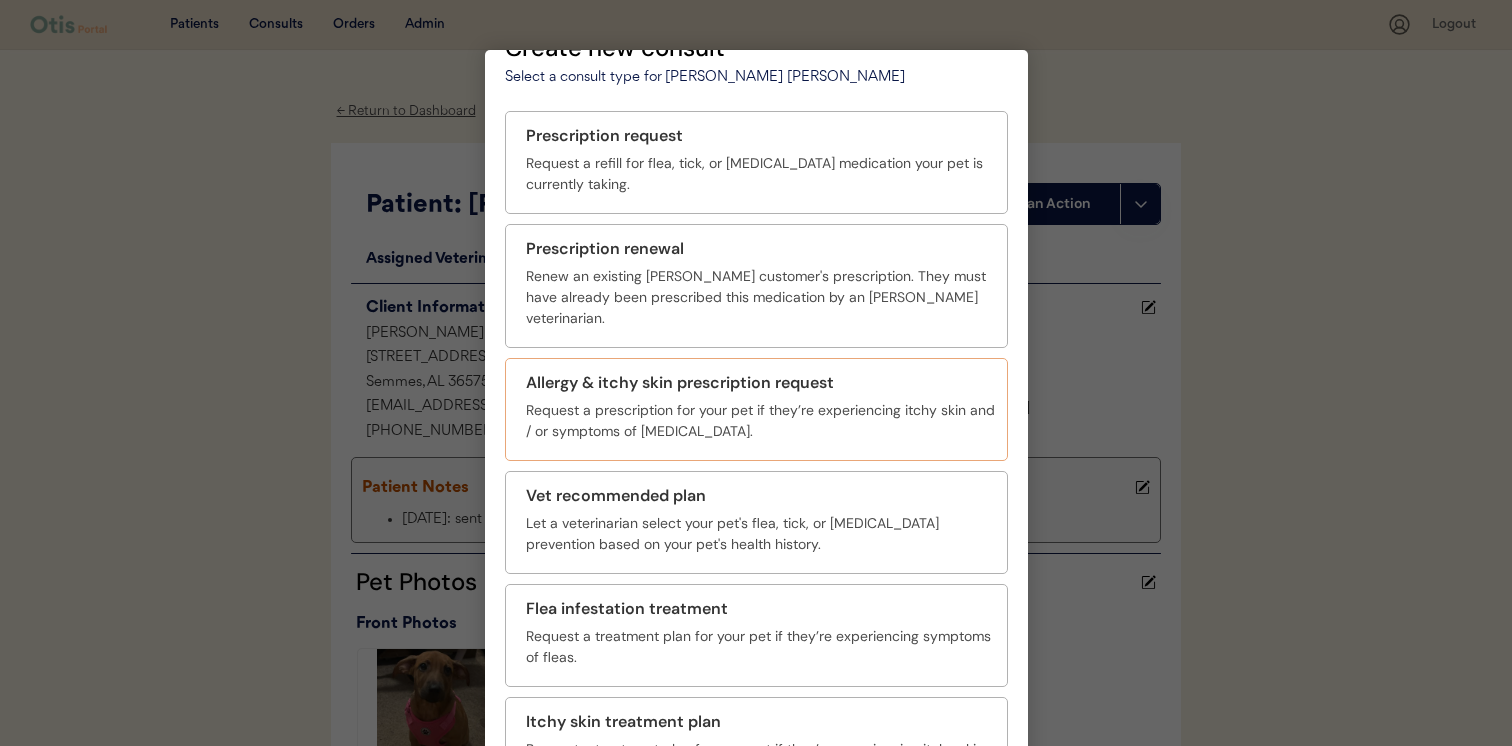 scroll, scrollTop: 70, scrollLeft: 0, axis: vertical 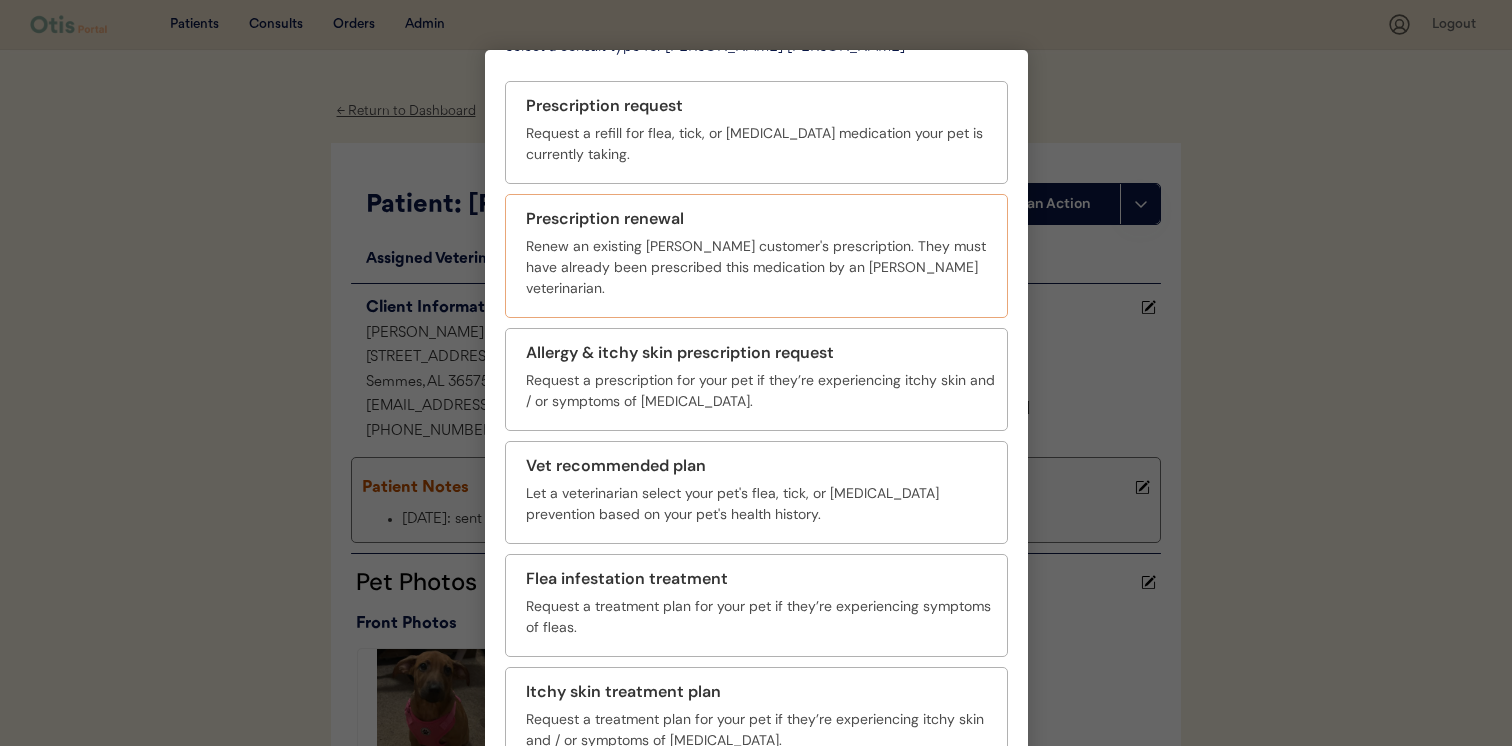 click on "Renew an existing [PERSON_NAME] customer's prescription. They must have already been prescribed this medication by an [PERSON_NAME] veterinarian." at bounding box center (760, 267) 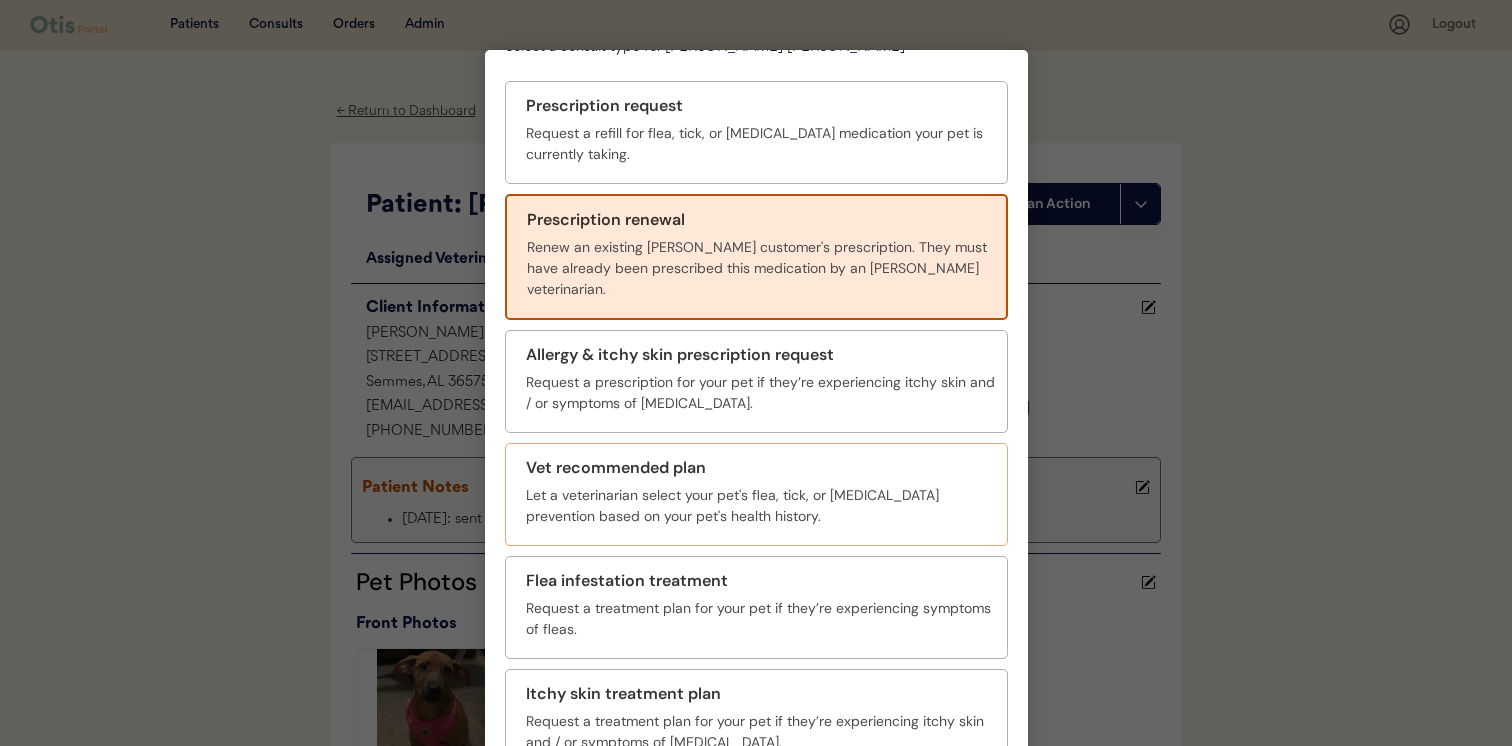 scroll, scrollTop: 72, scrollLeft: 0, axis: vertical 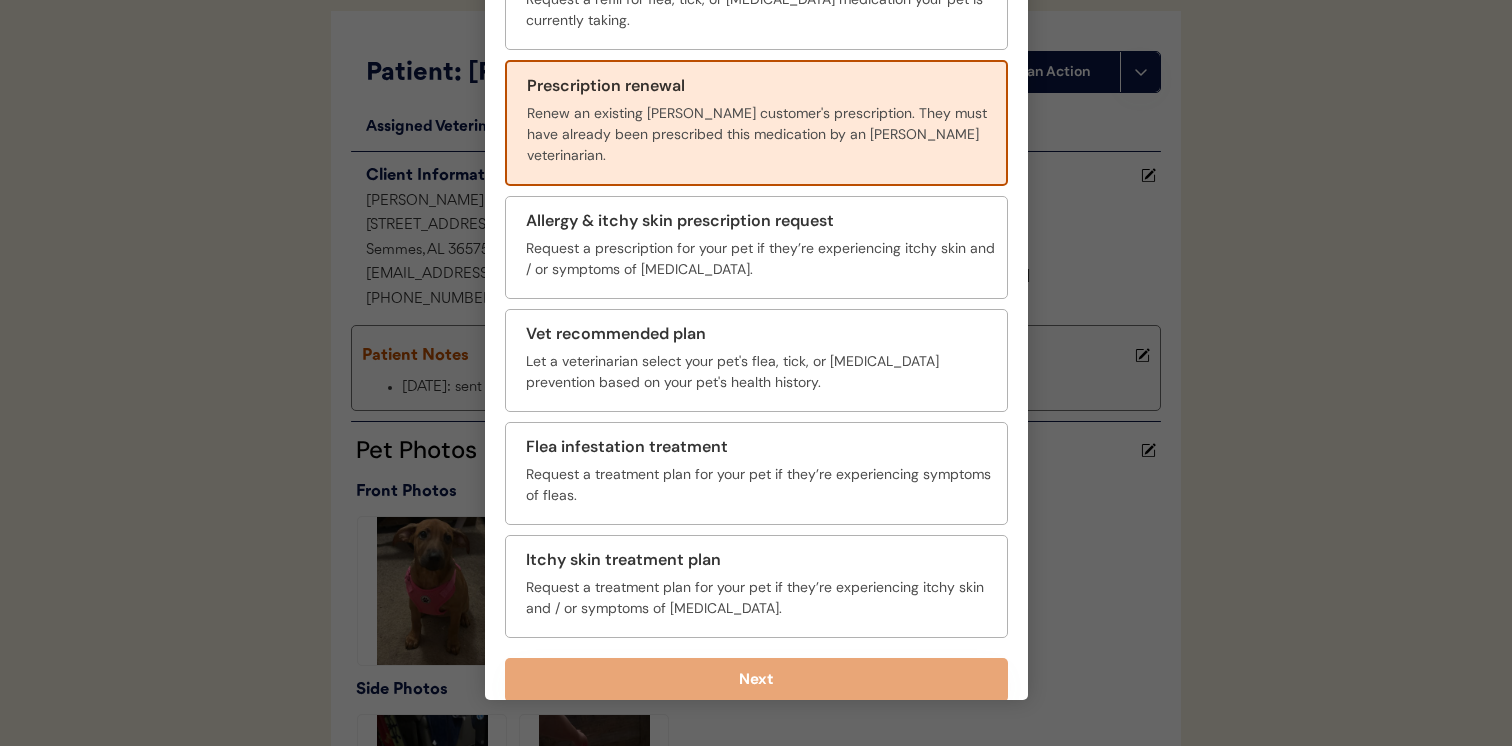 click at bounding box center (756, 373) 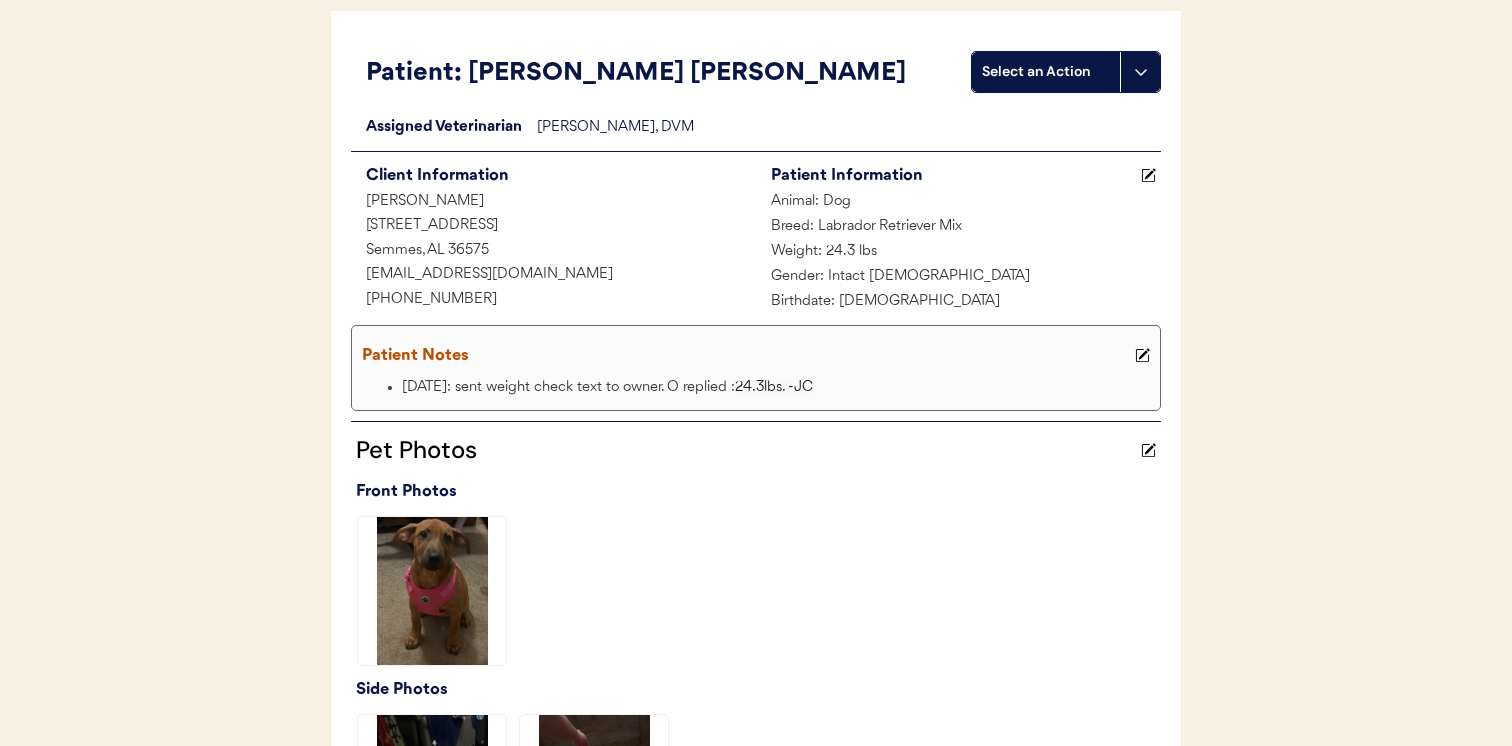 click on "Select an Action" at bounding box center (1046, 72) 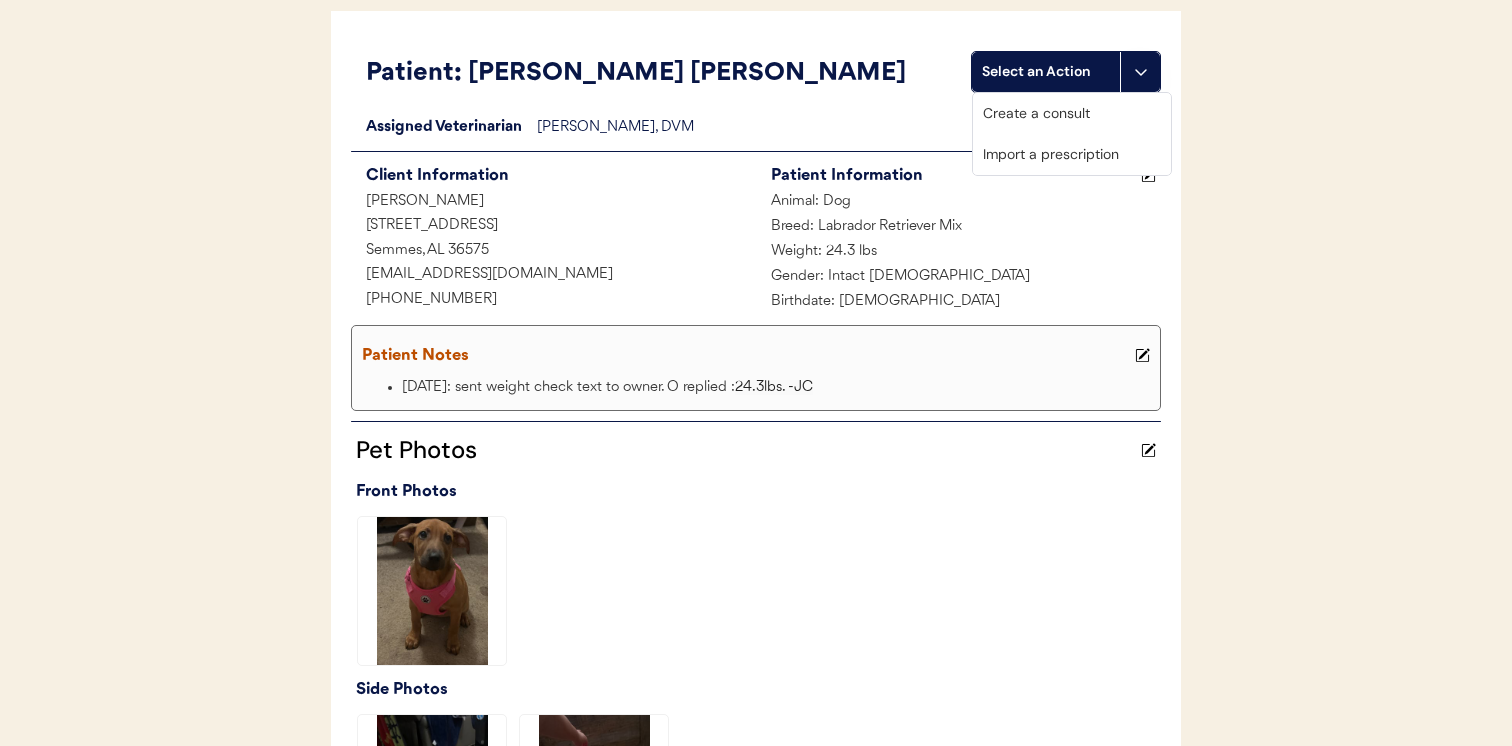 click on "Patients Consults Orders Admin Logout ← Return to Dashboard Patient: [PERSON_NAME] [PERSON_NAME] Select an Action
Loading...
Assigned Veterinarian [PERSON_NAME], DVM Client Information [PERSON_NAME] [STREET_ADDRESS] [EMAIL_ADDRESS][DOMAIN_NAME] [PHONE_NUMBER] Patient Information Animal: Dog Breed: Labrador Retriever Mix Weight: 24.3 lbs Gender: Intact [DEMOGRAPHIC_DATA] Birthdate: [DEMOGRAPHIC_DATA] Patient Notes [DATE]: sent weight check text to owner. O replied :  24.3lbs. -JC Pet Photos
Front Photos
Side Photos
Medical History Consults Consult Weight
Submitted Reviewed Status Flea [MEDICAL_DATA] treatment 20.3lbs [DATE] [DATE] Approved Prescriptions Medications Prescribed Quantity Refills Remaining [DATE] 1 0.0" at bounding box center [756, 619] 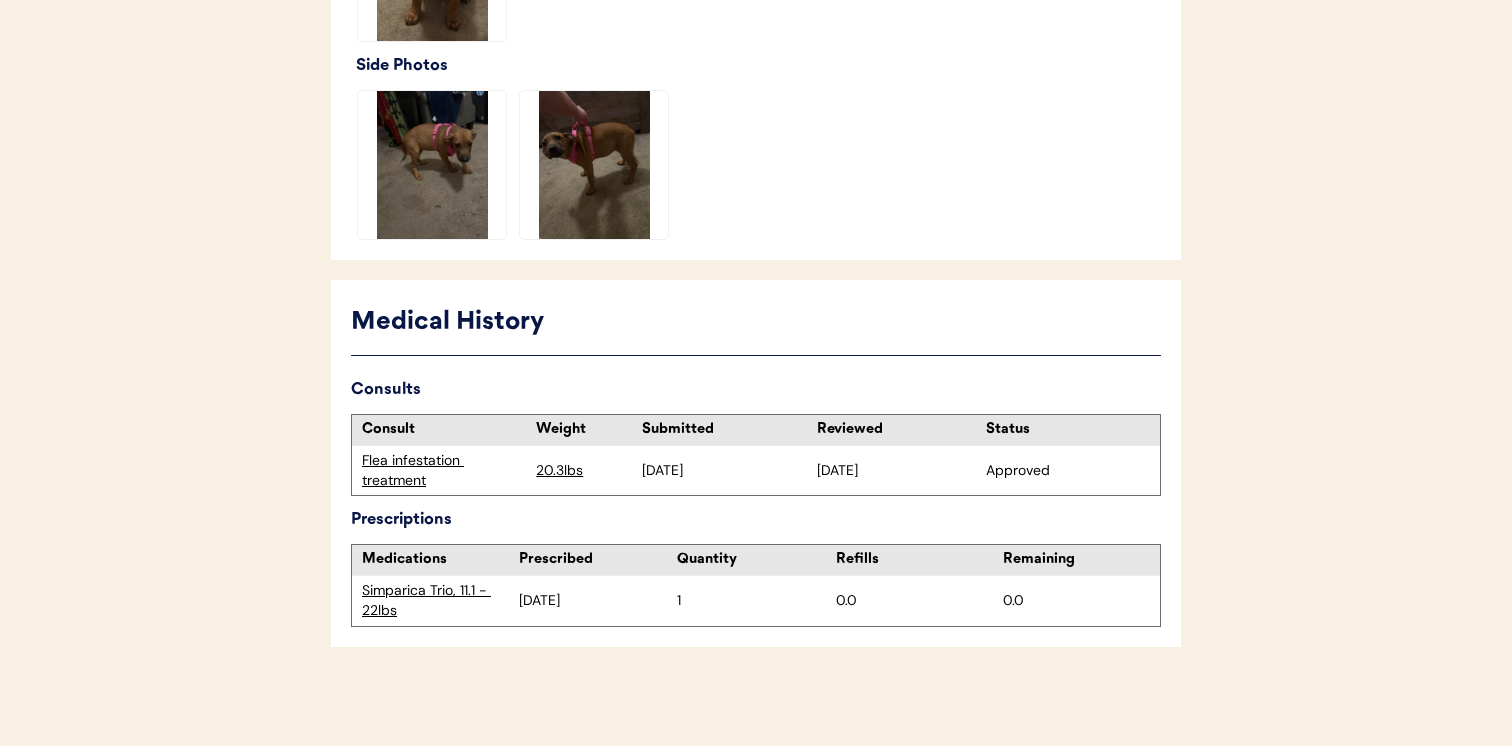 scroll, scrollTop: 0, scrollLeft: 0, axis: both 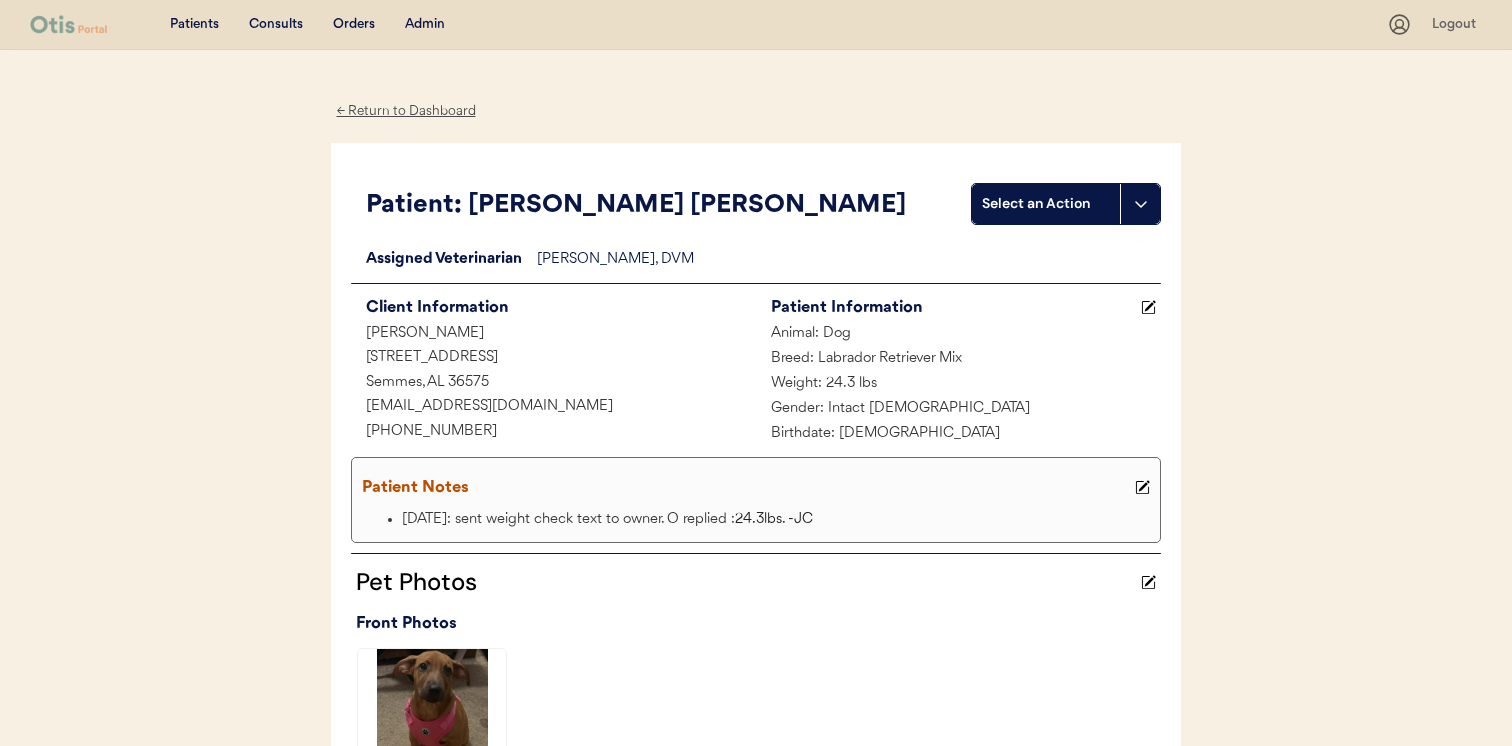 click on "Select an Action" at bounding box center [1046, 204] 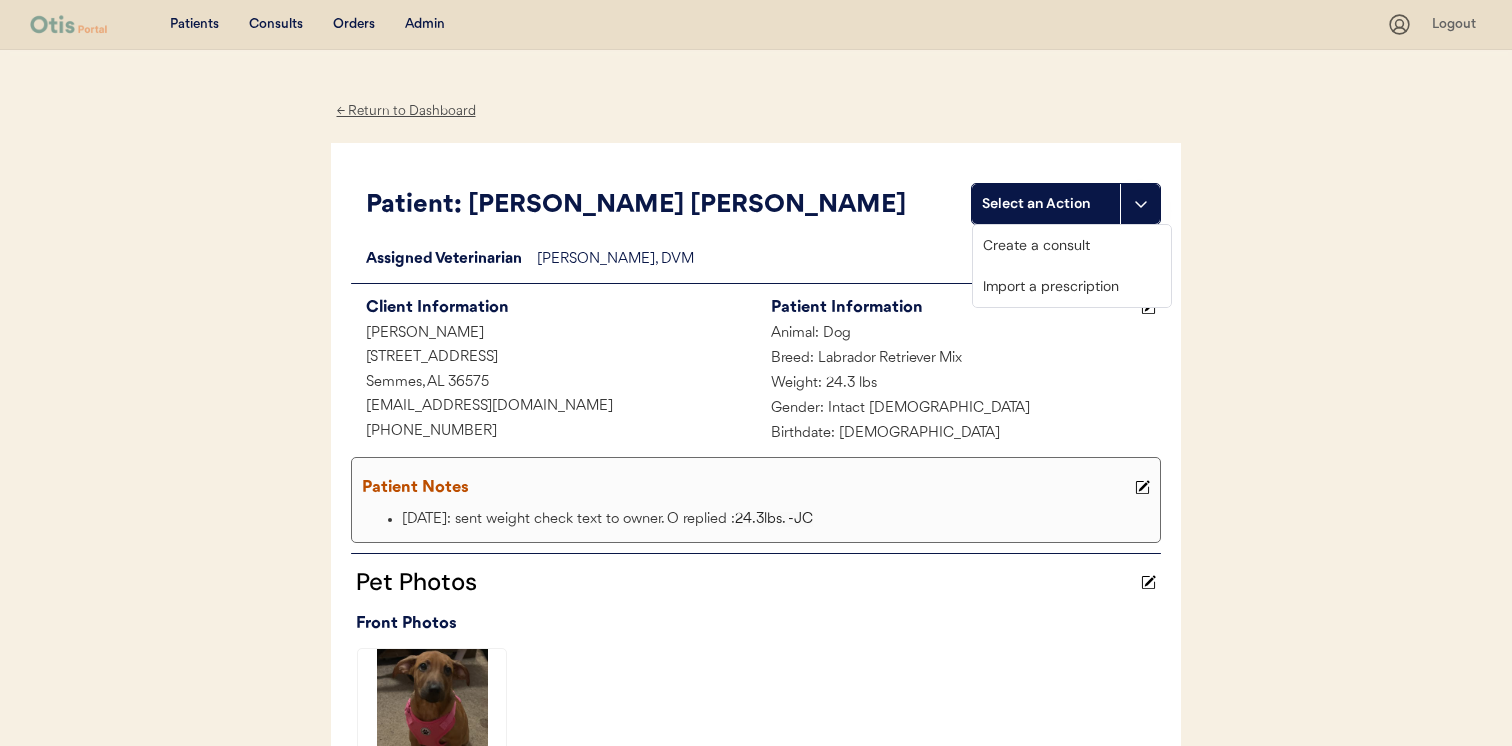 click on "Create a consult" at bounding box center (1072, 245) 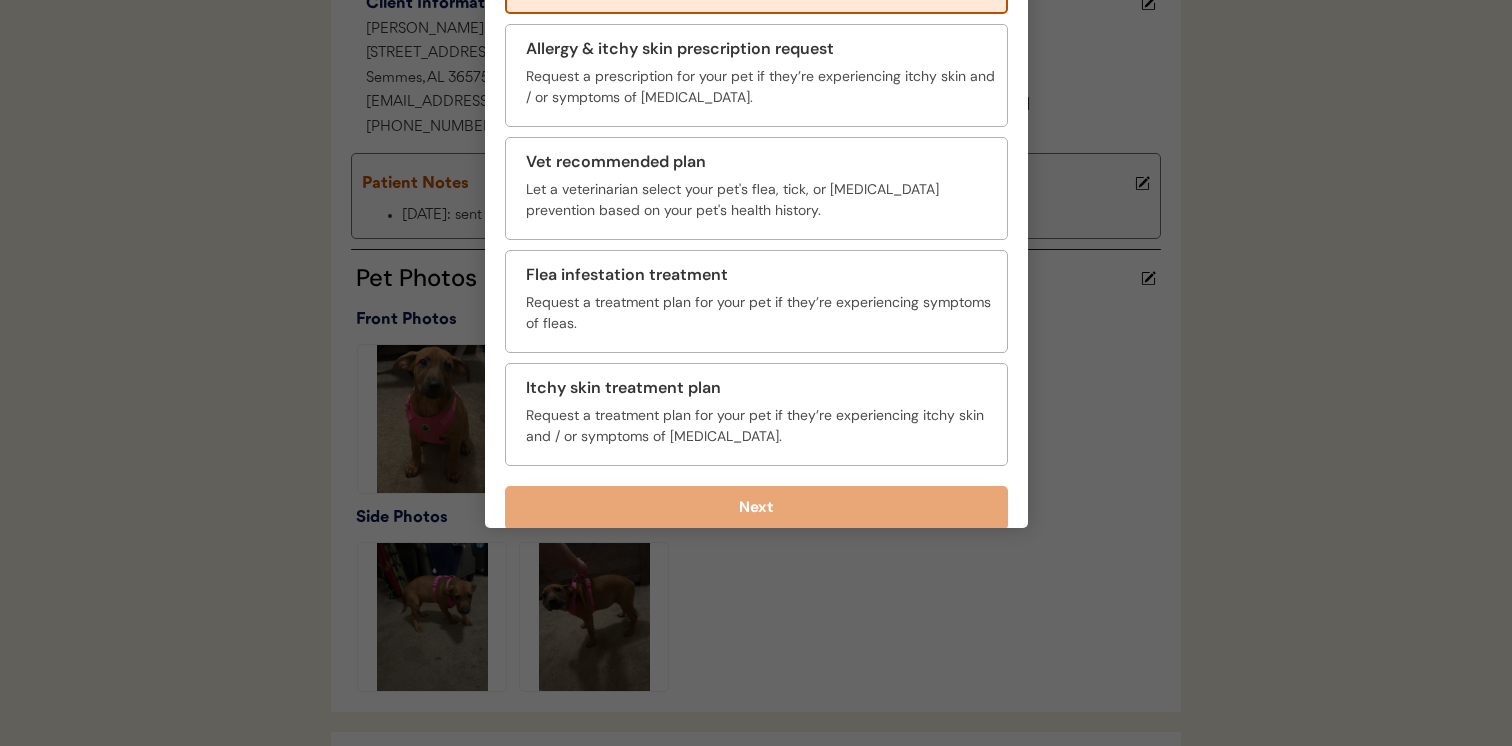 scroll, scrollTop: 363, scrollLeft: 0, axis: vertical 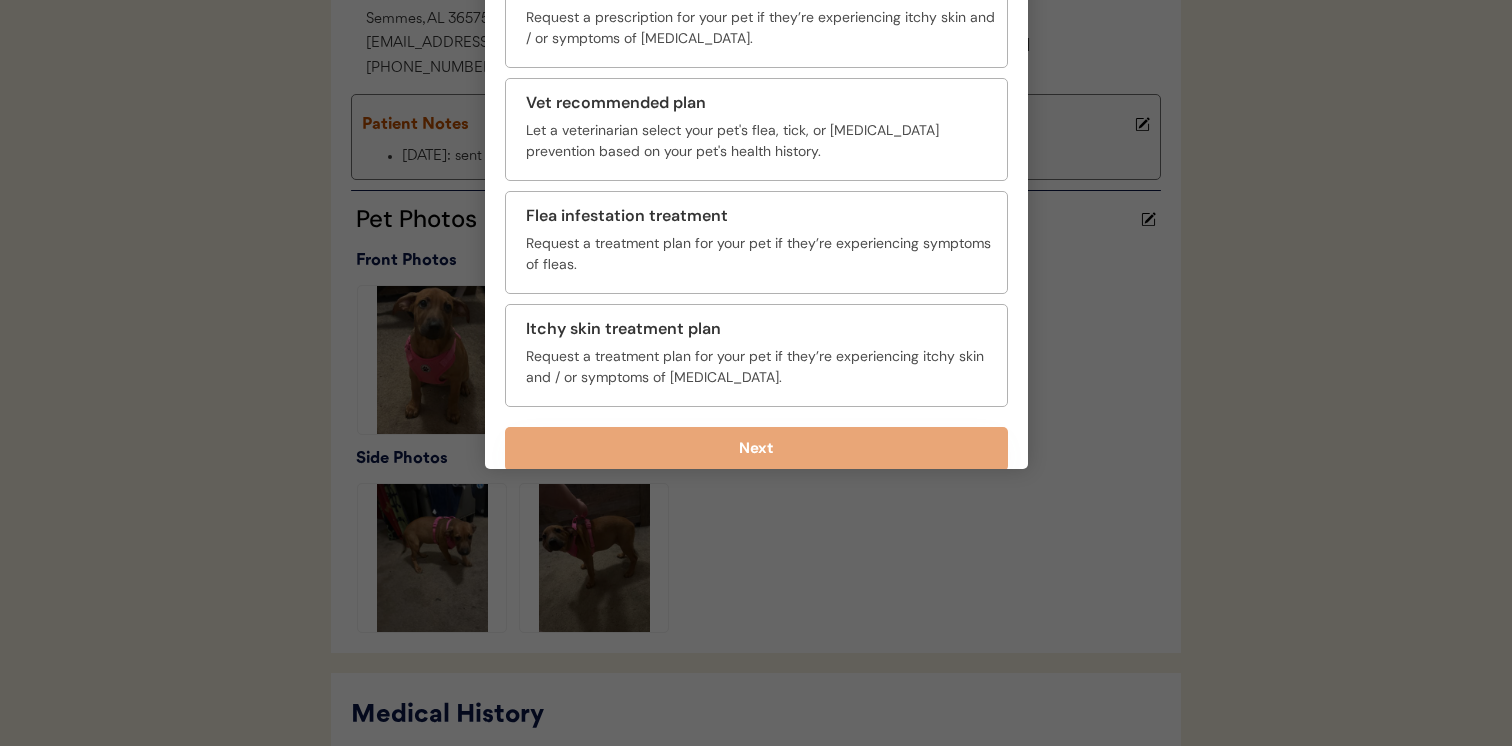 click at bounding box center (756, 373) 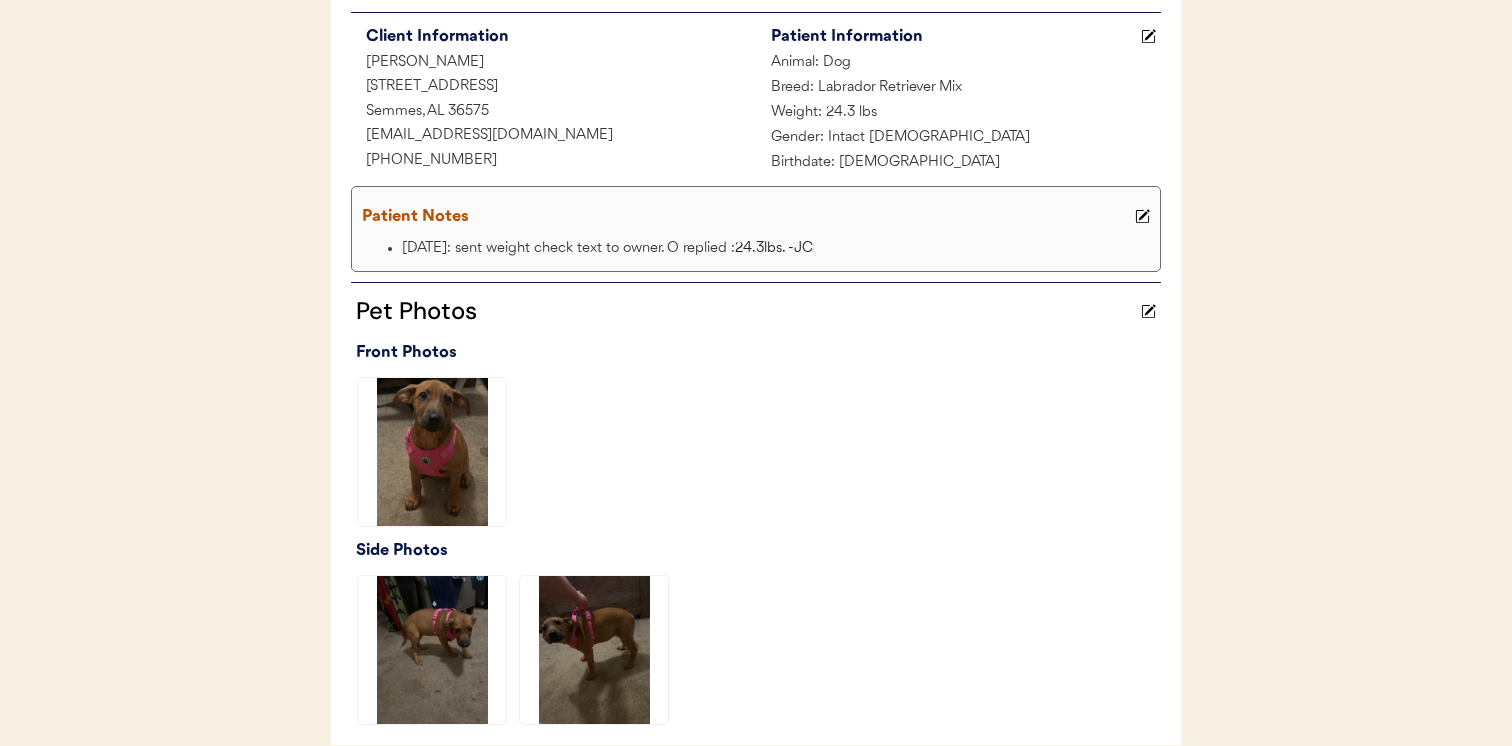 scroll, scrollTop: 668, scrollLeft: 0, axis: vertical 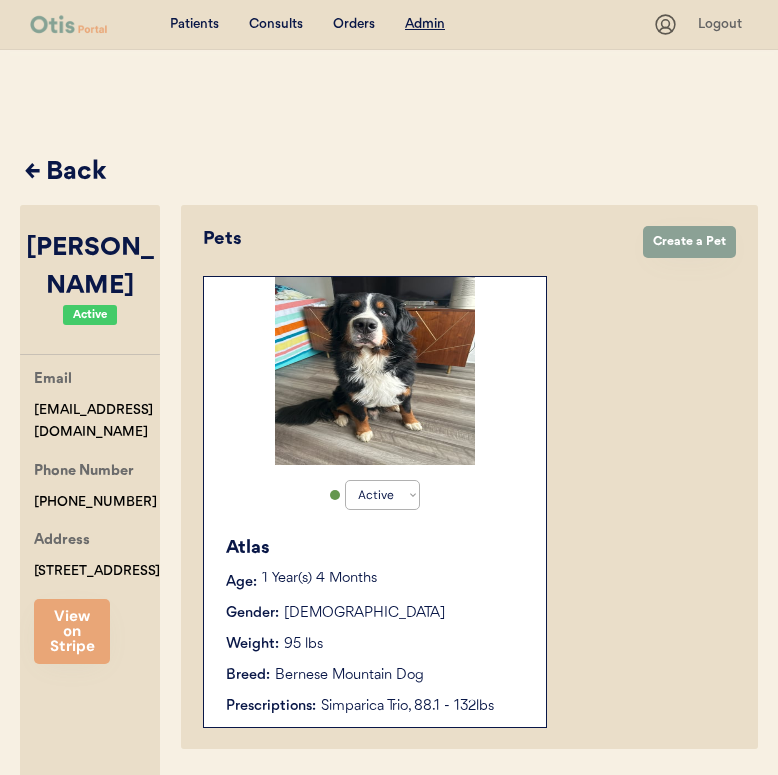 select on "true" 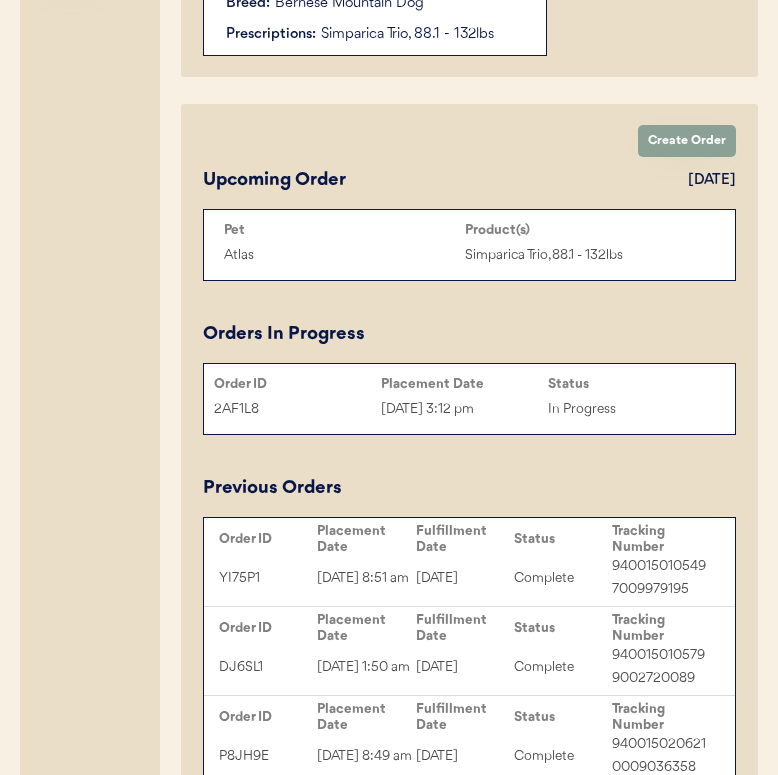 scroll, scrollTop: 0, scrollLeft: 0, axis: both 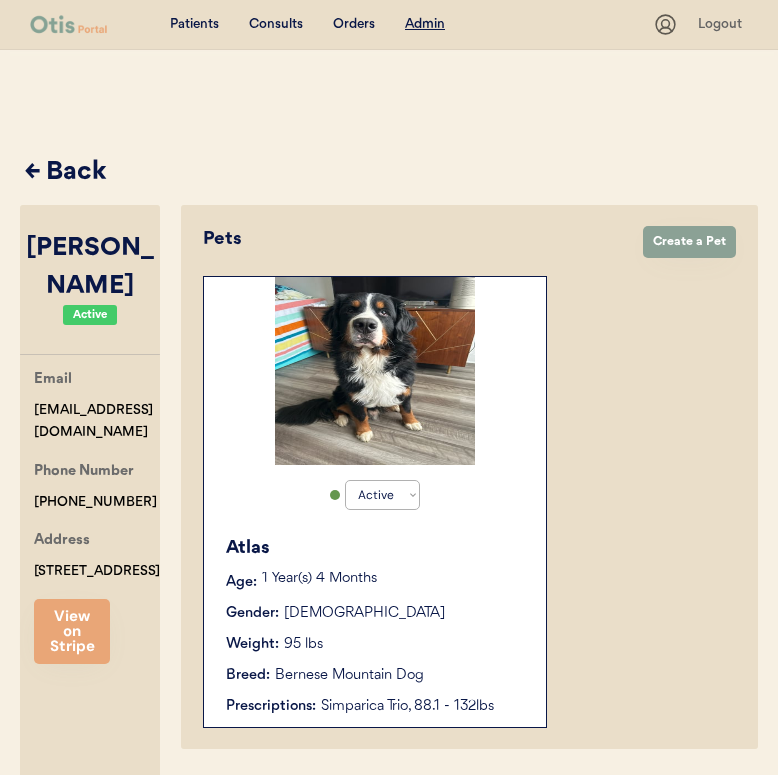 click on "← Back" at bounding box center [391, 173] 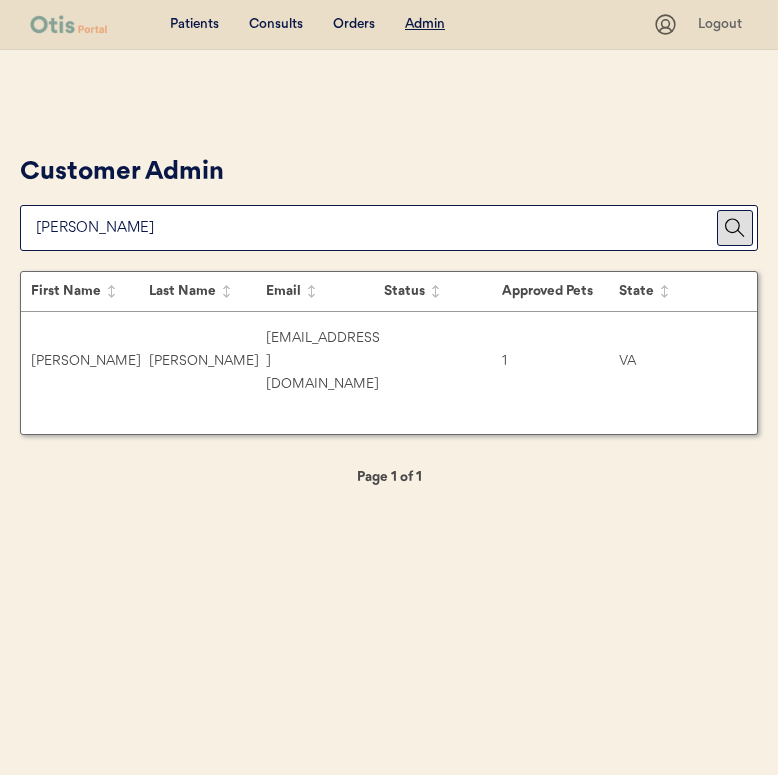click at bounding box center [376, 228] 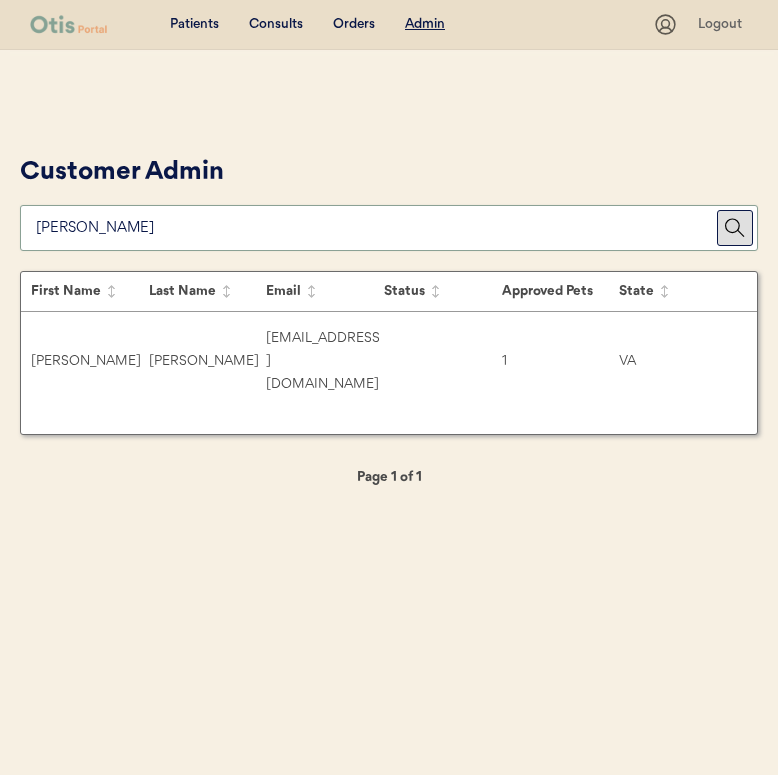 paste on "nannini1985@gmail.com" 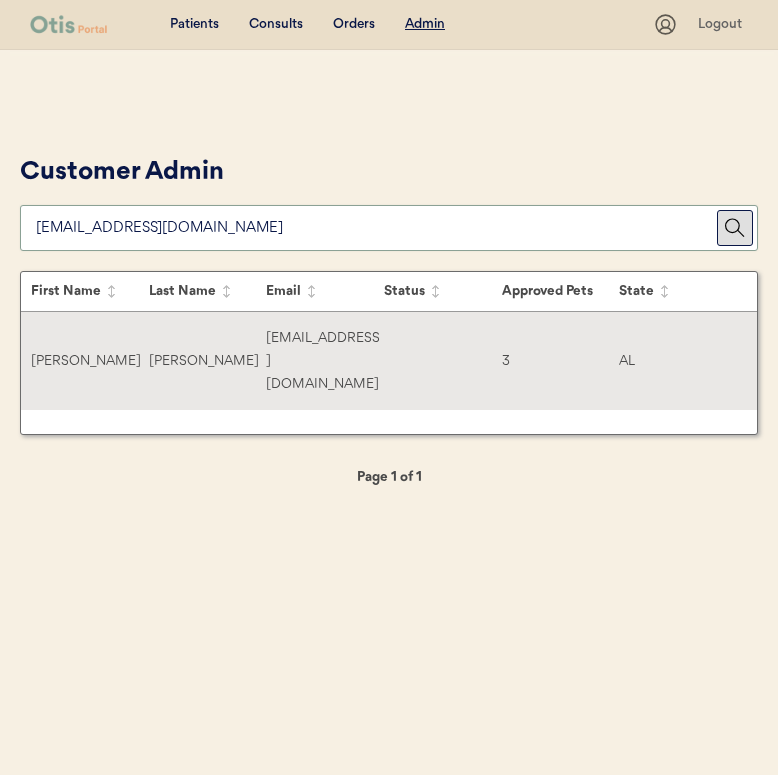 type on "nannini1985@gmail.com" 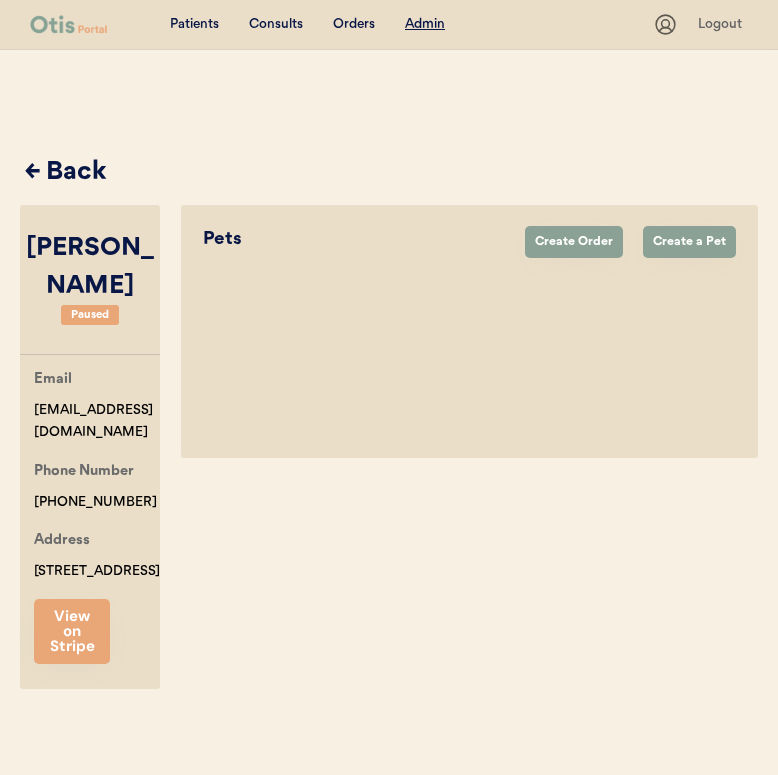 select on "true" 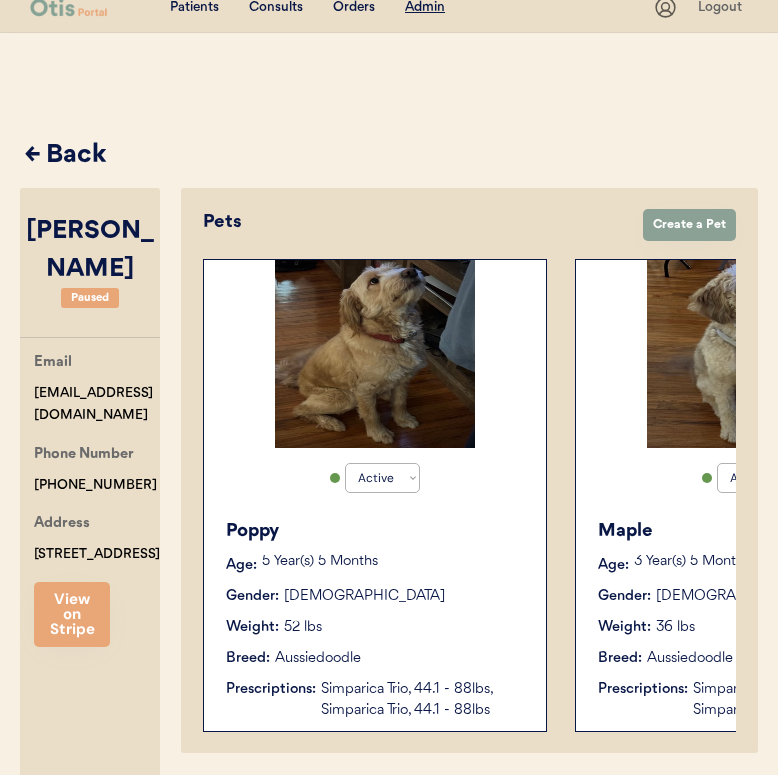 scroll, scrollTop: 0, scrollLeft: 0, axis: both 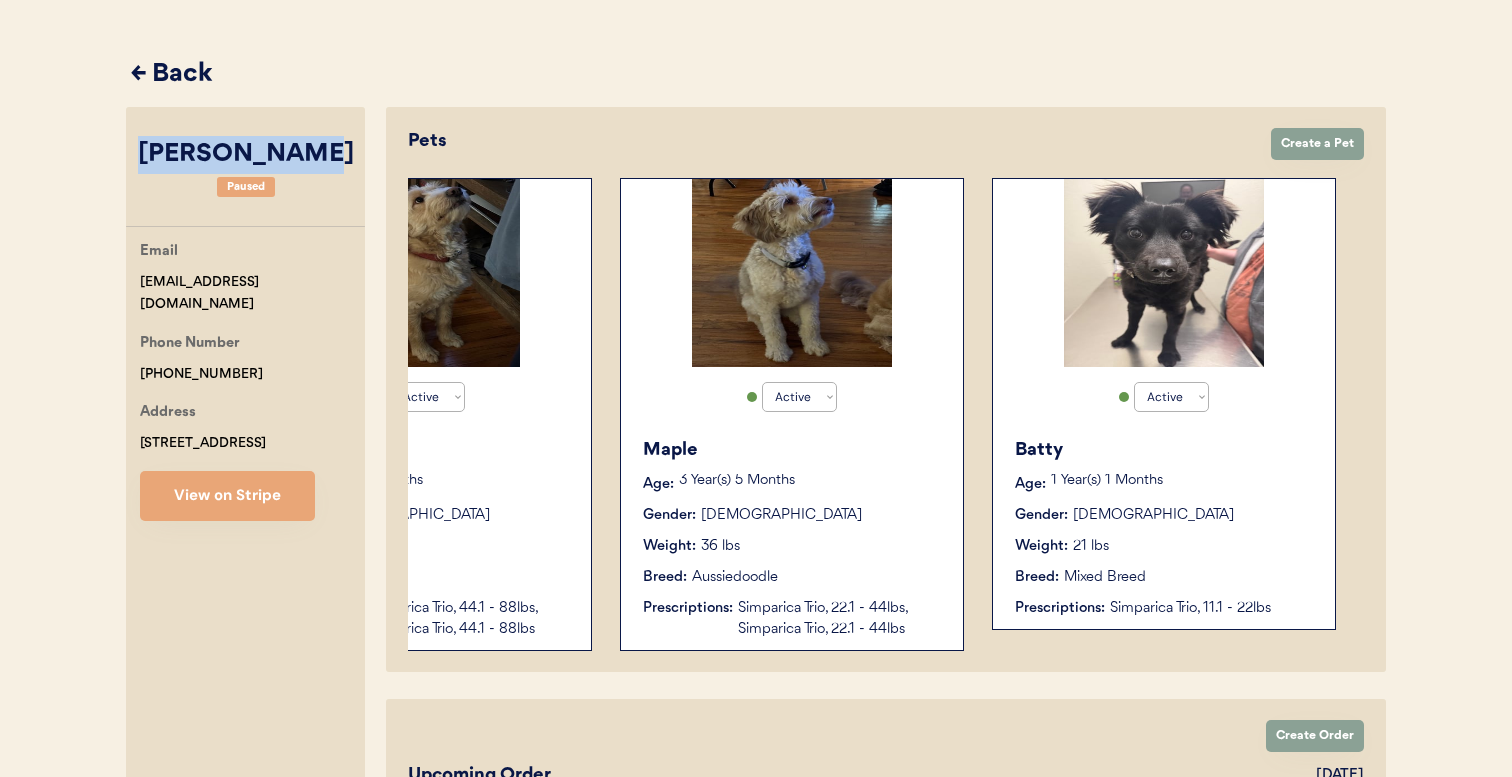 drag, startPoint x: 149, startPoint y: 155, endPoint x: 348, endPoint y: 157, distance: 199.01006 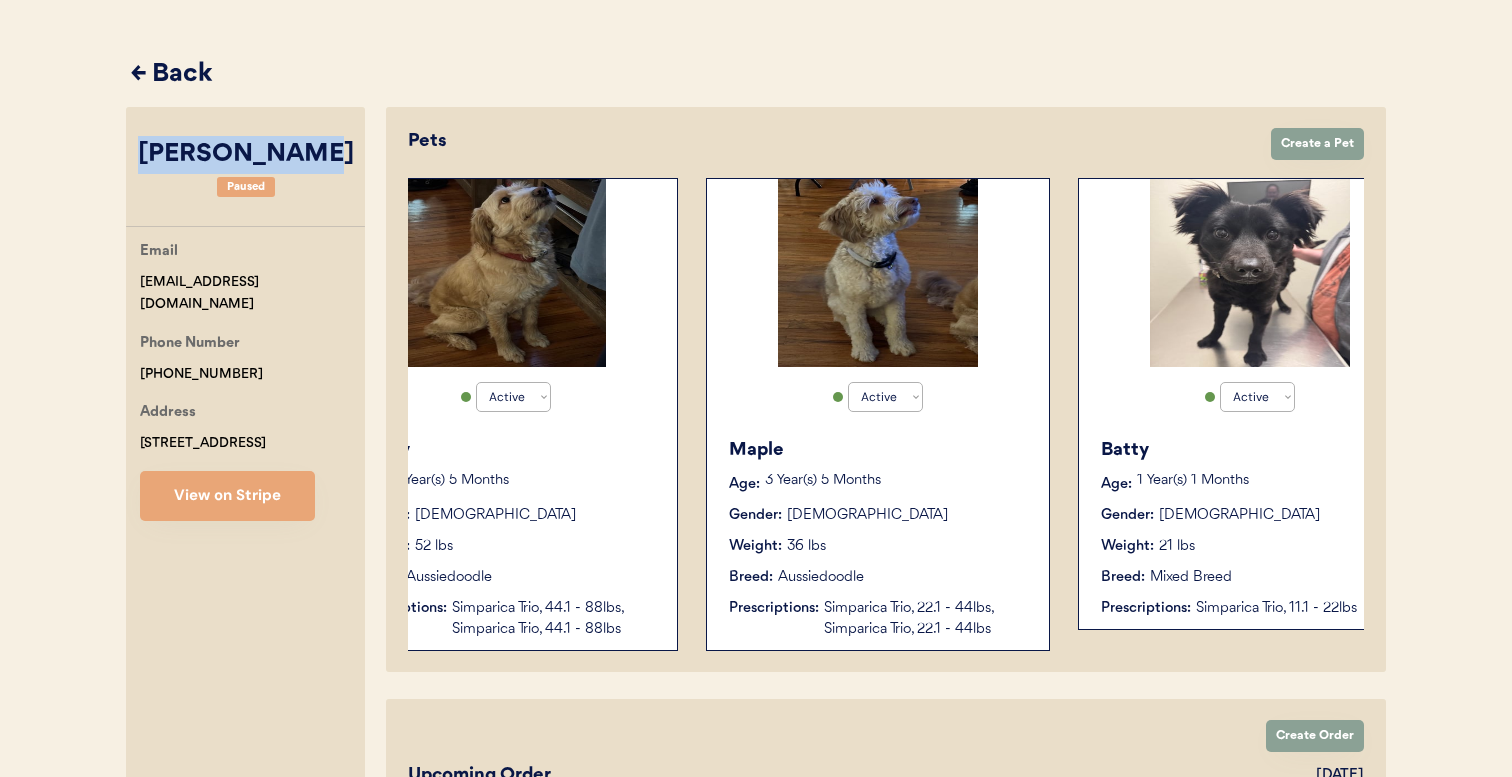 scroll, scrollTop: 0, scrollLeft: 0, axis: both 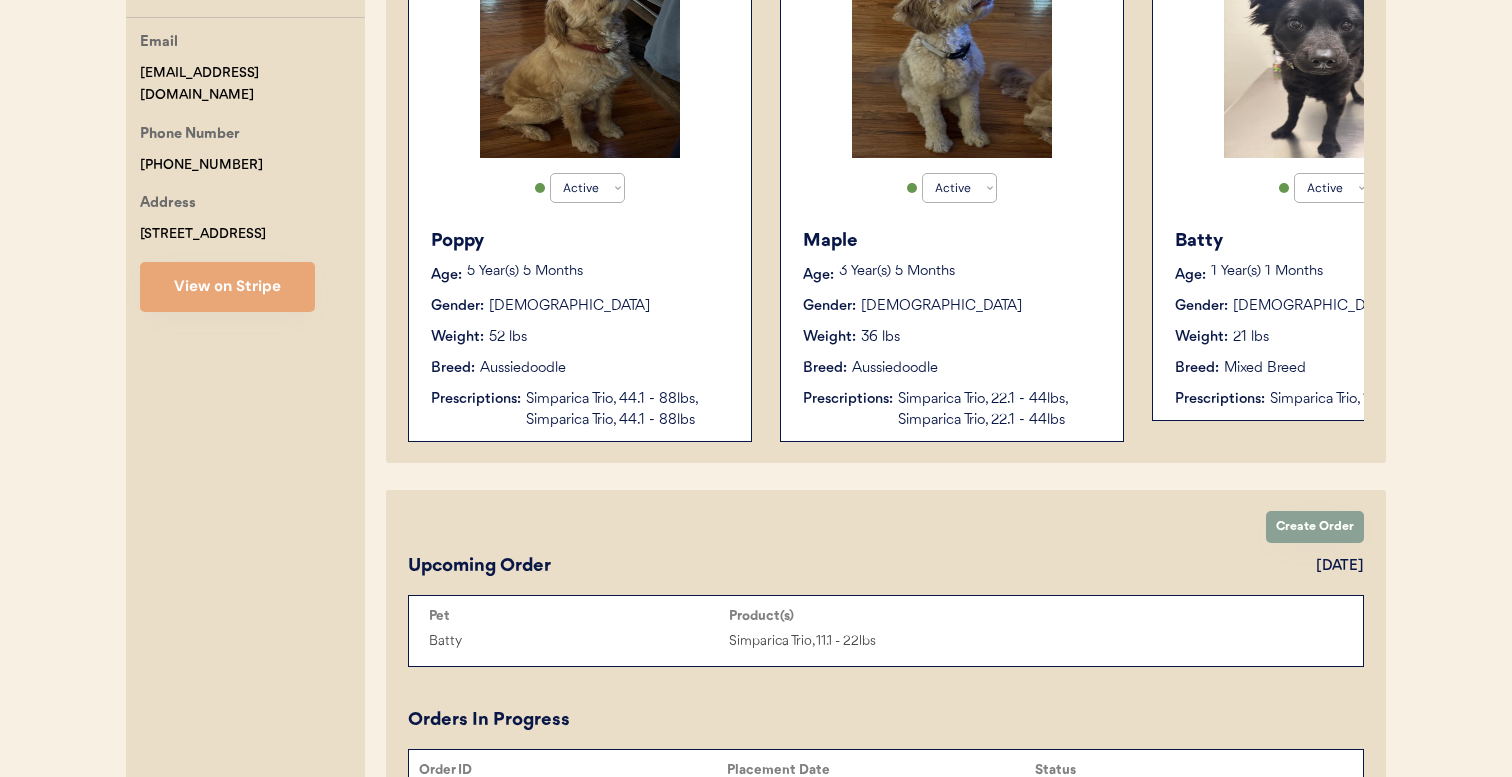 click on "Simparica Trio, 44.1 - 88lbs, Simparica Trio, 44.1 - 88lbs" at bounding box center [628, 410] 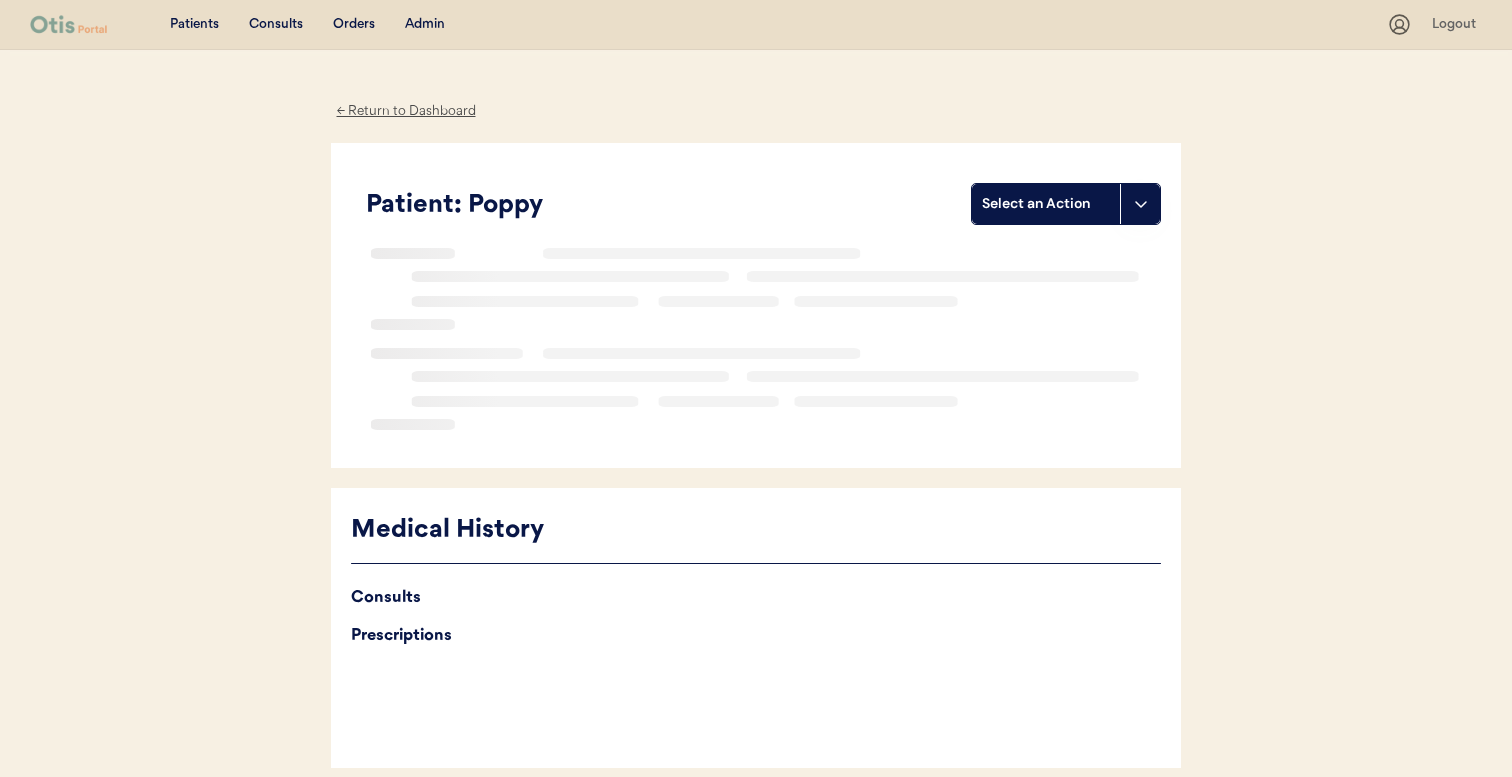 scroll, scrollTop: 0, scrollLeft: 0, axis: both 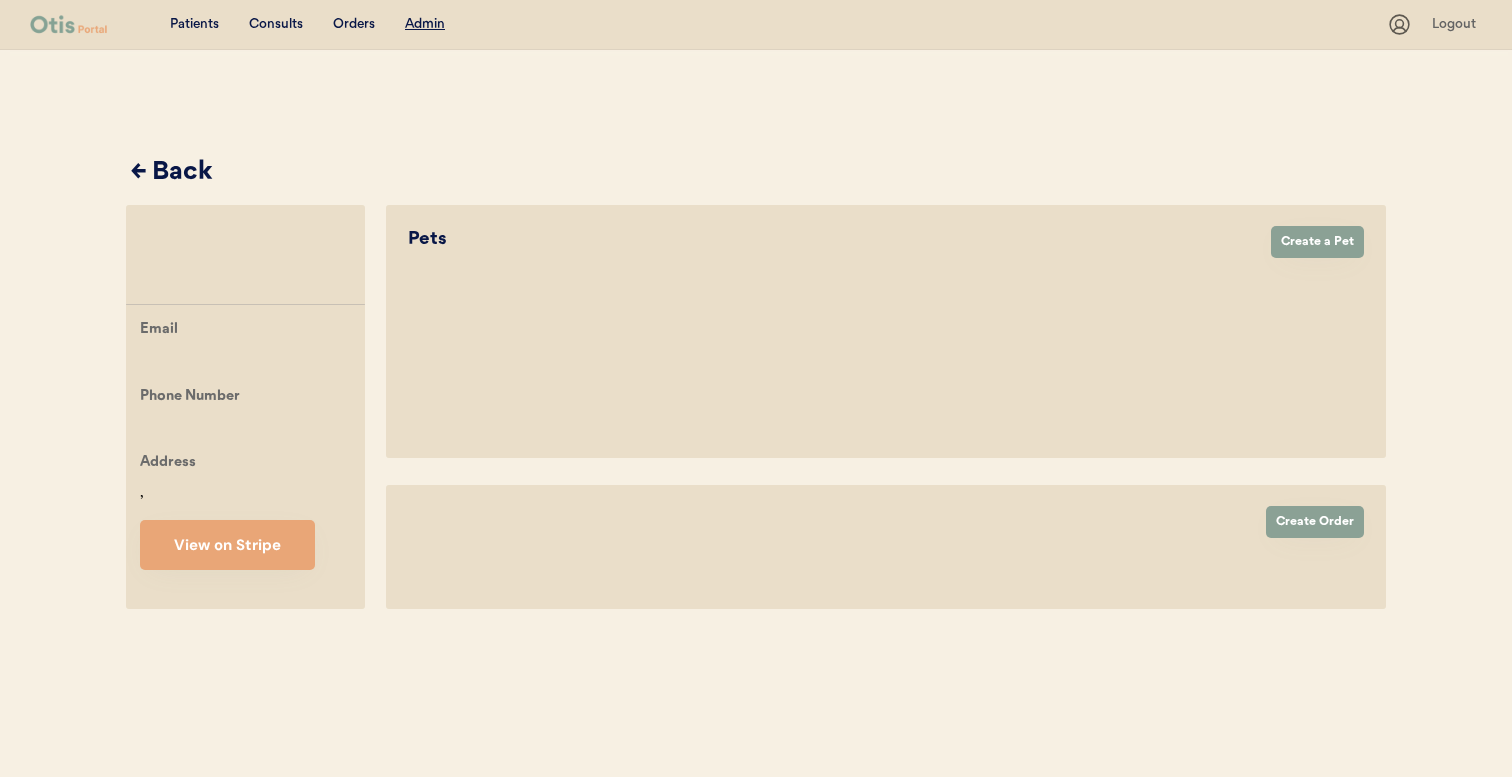 select on "true" 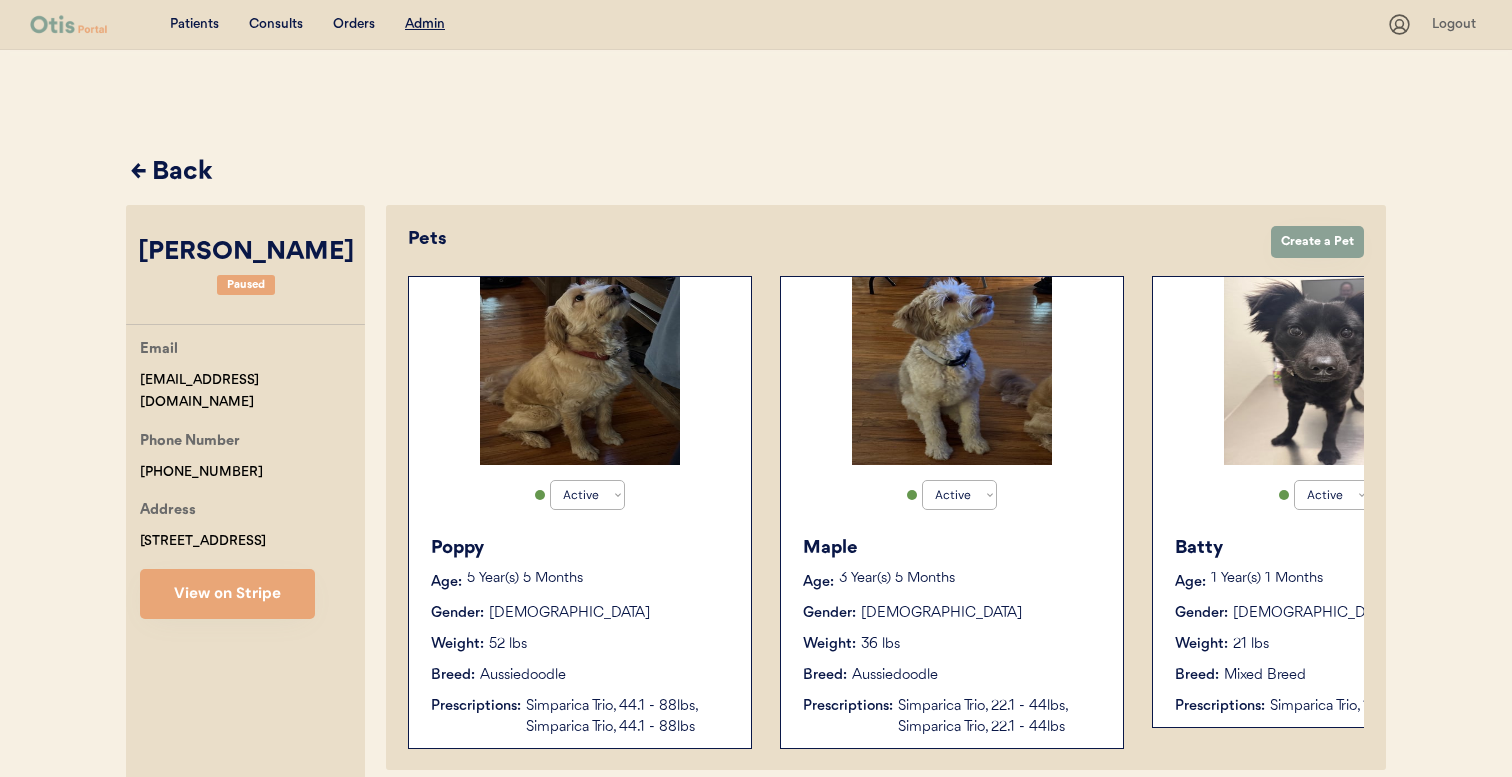click on "Patients Consults Orders Admin" at bounding box center [708, 24] 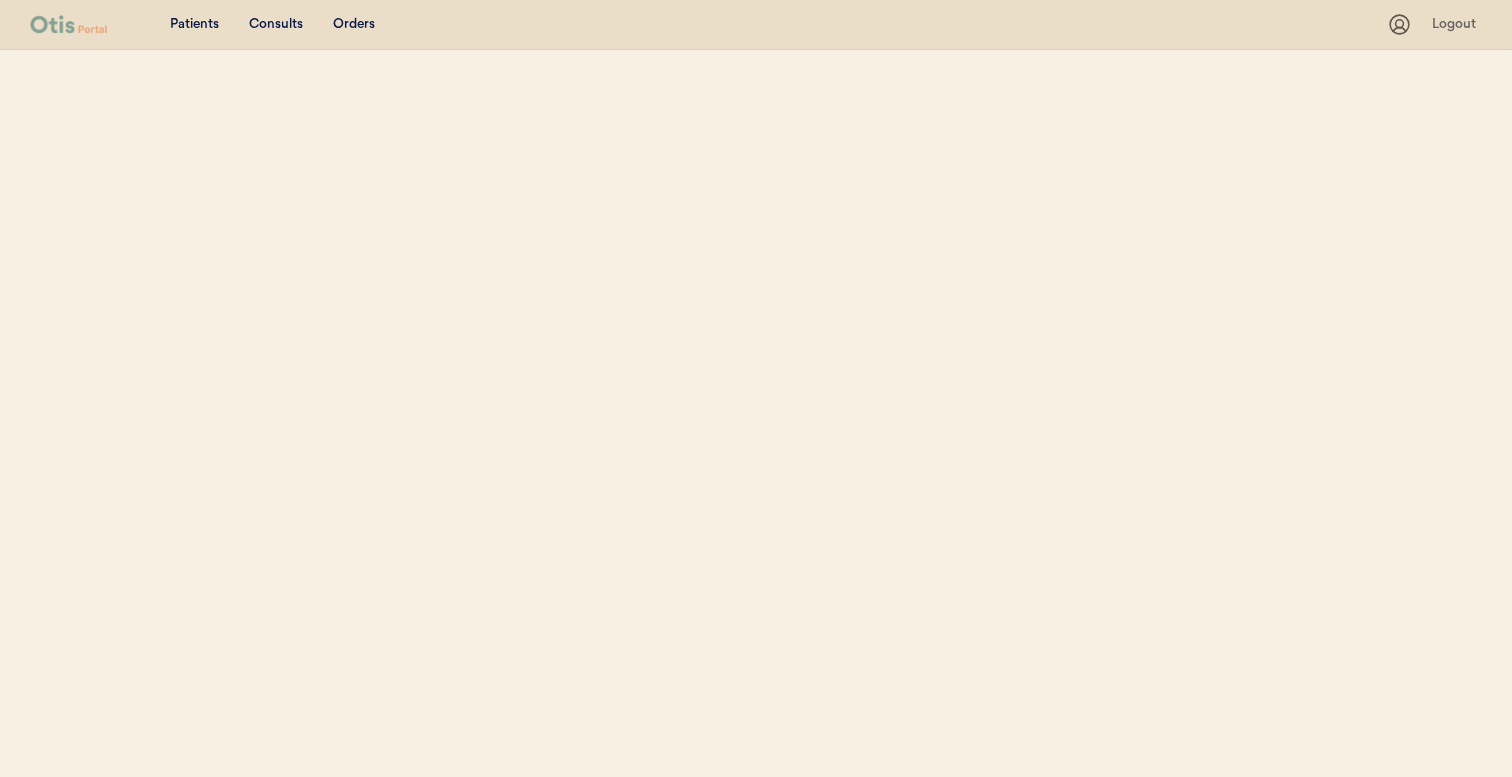 scroll, scrollTop: 0, scrollLeft: 0, axis: both 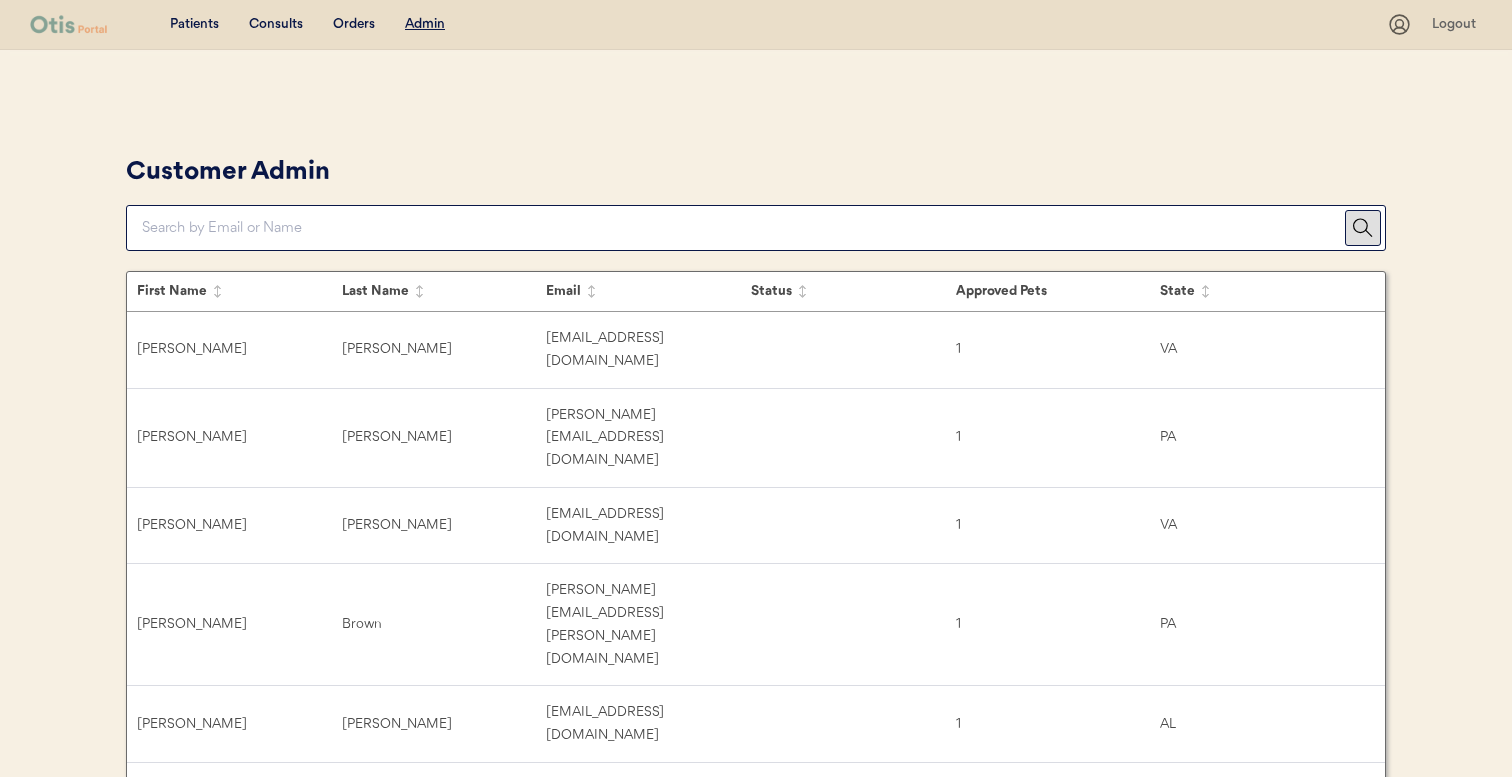 click at bounding box center [743, 228] 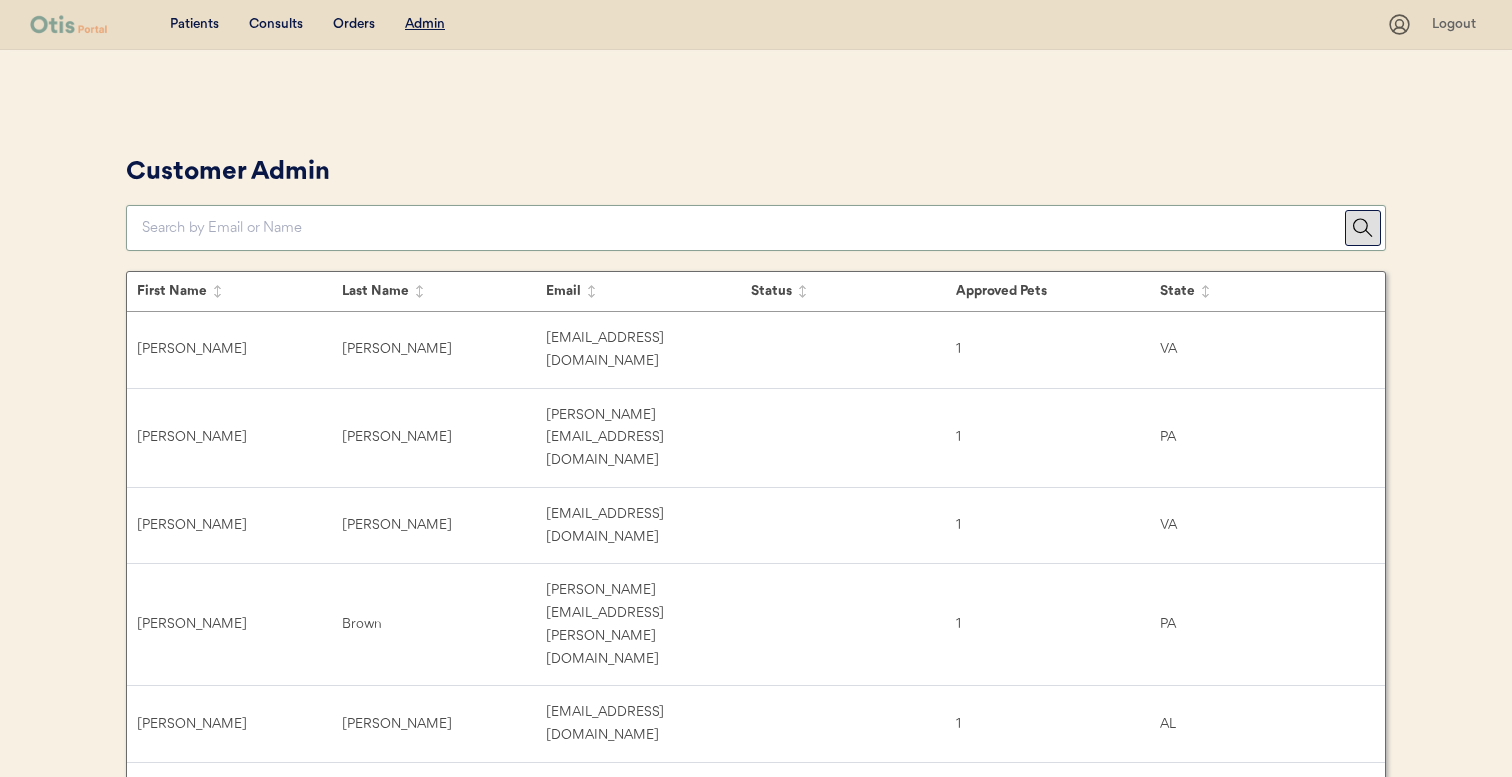 paste on "[PERSON_NAME][EMAIL_ADDRESS][DOMAIN_NAME]" 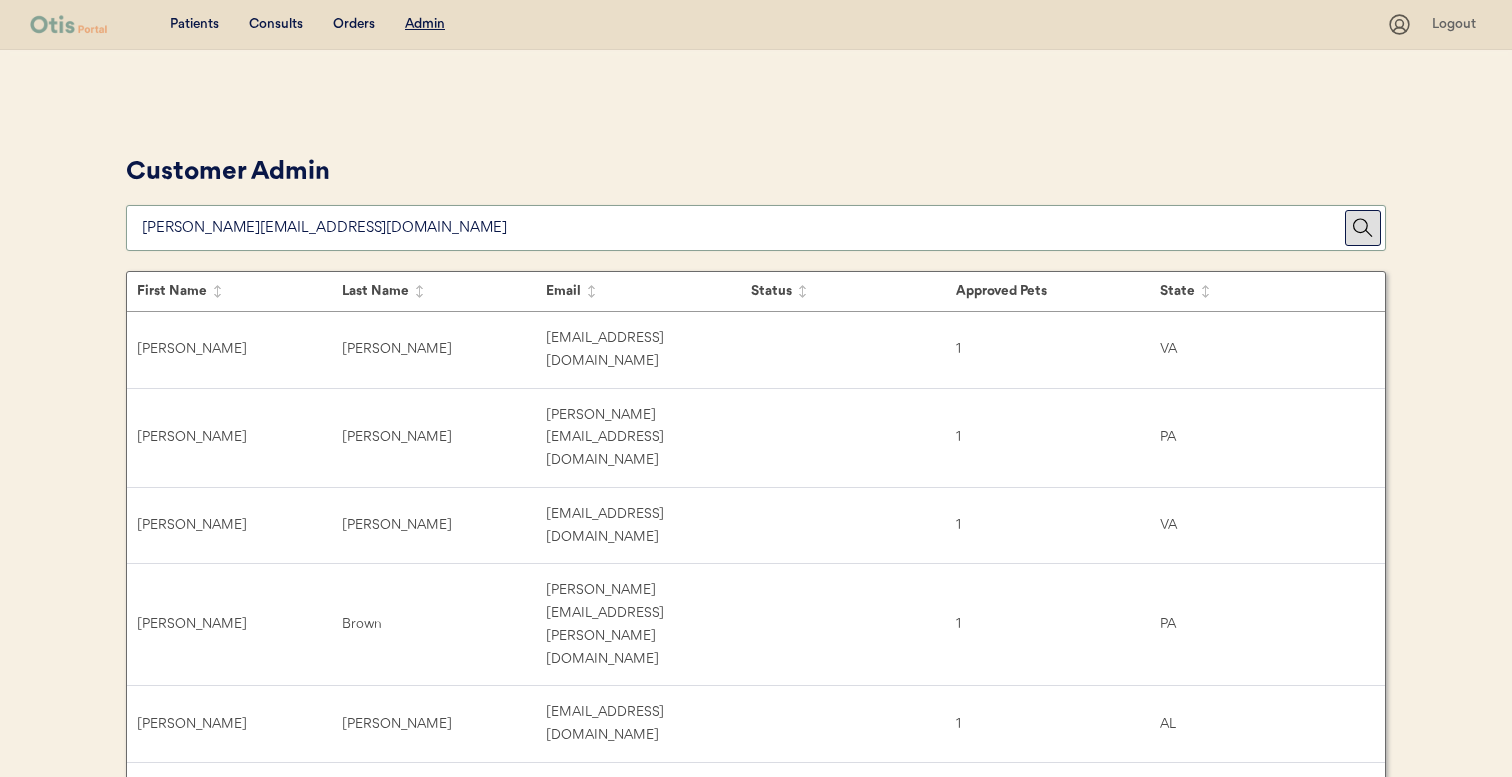 click at bounding box center (743, 228) 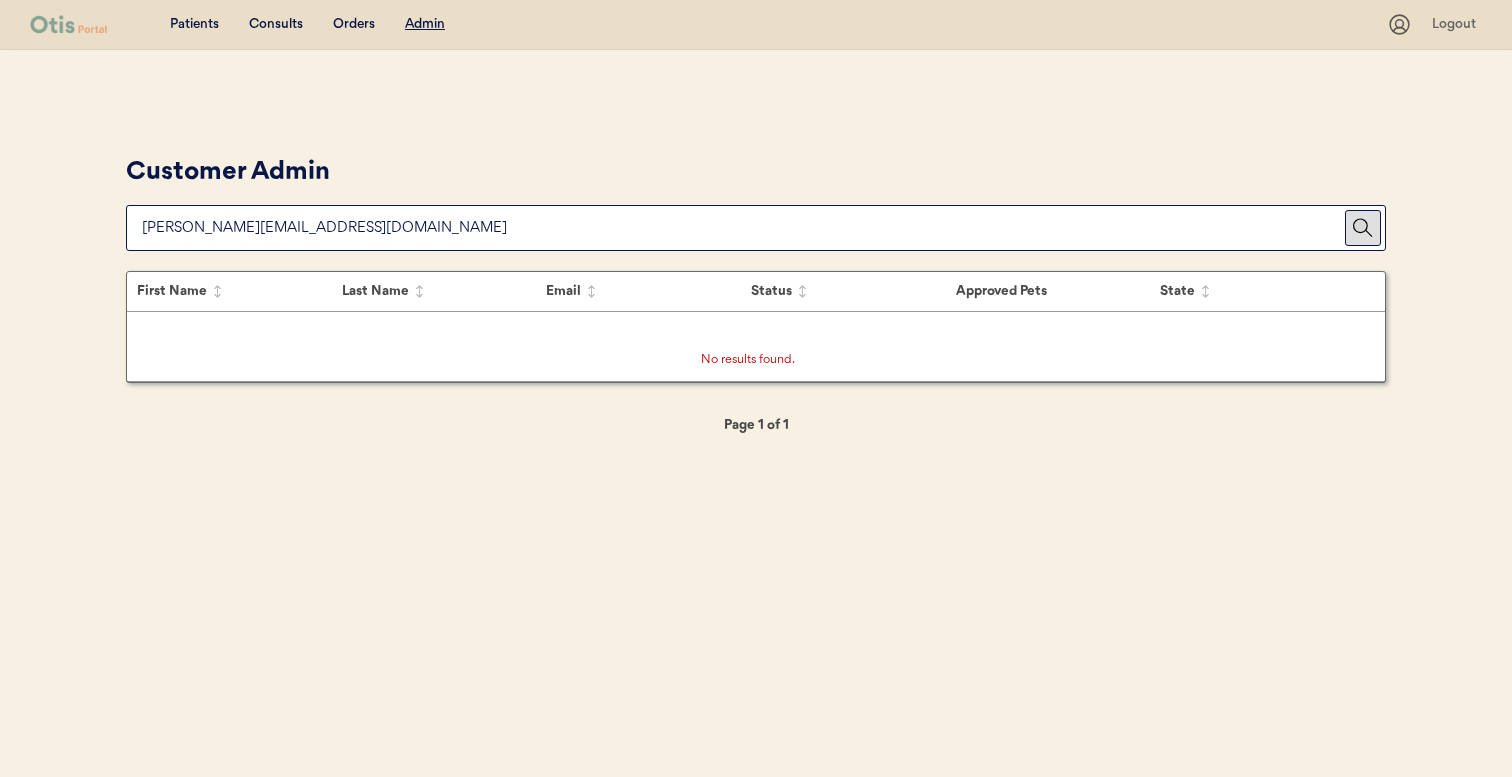 click on "Customer Admin" at bounding box center [756, 200] 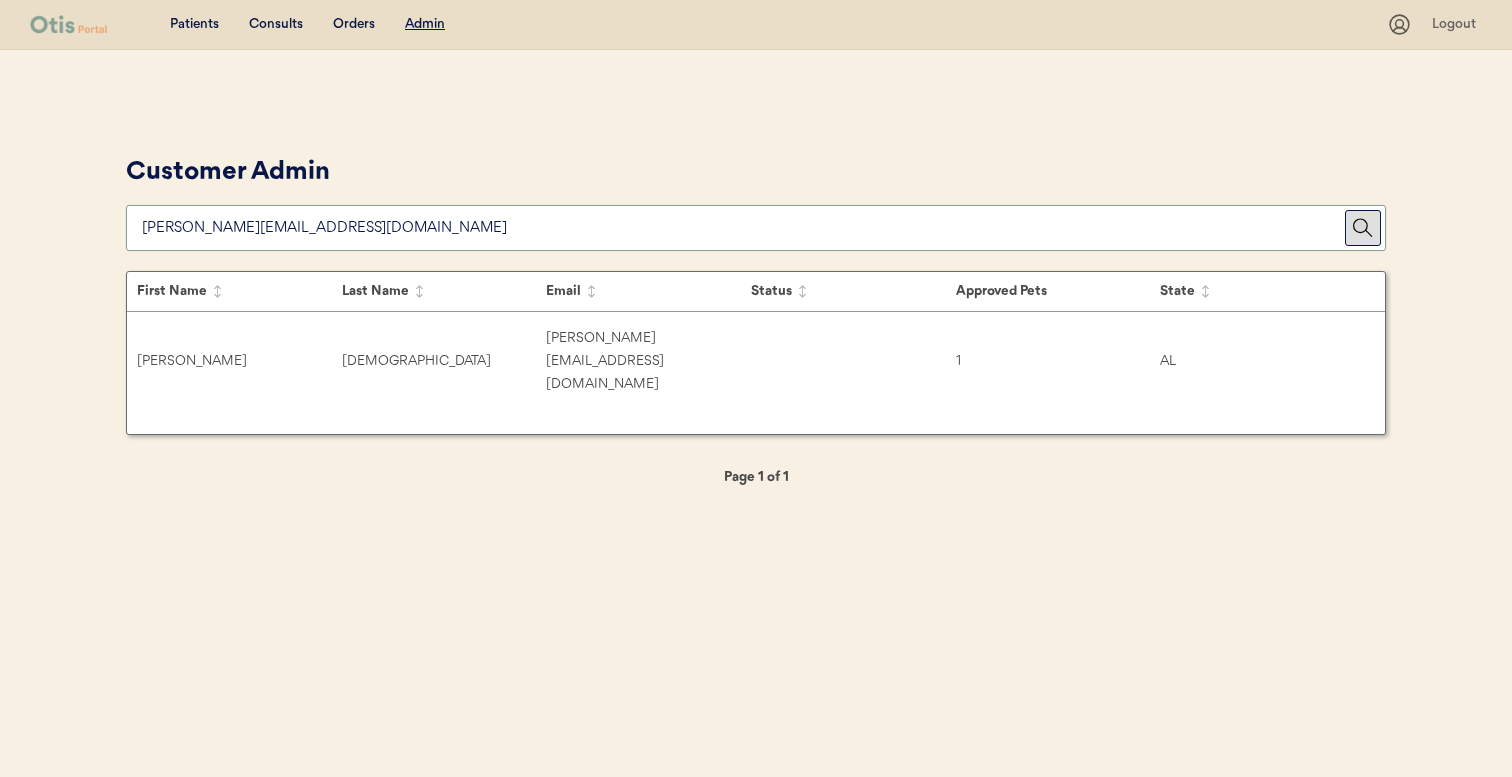 type on "[PERSON_NAME][EMAIL_ADDRESS][DOMAIN_NAME]" 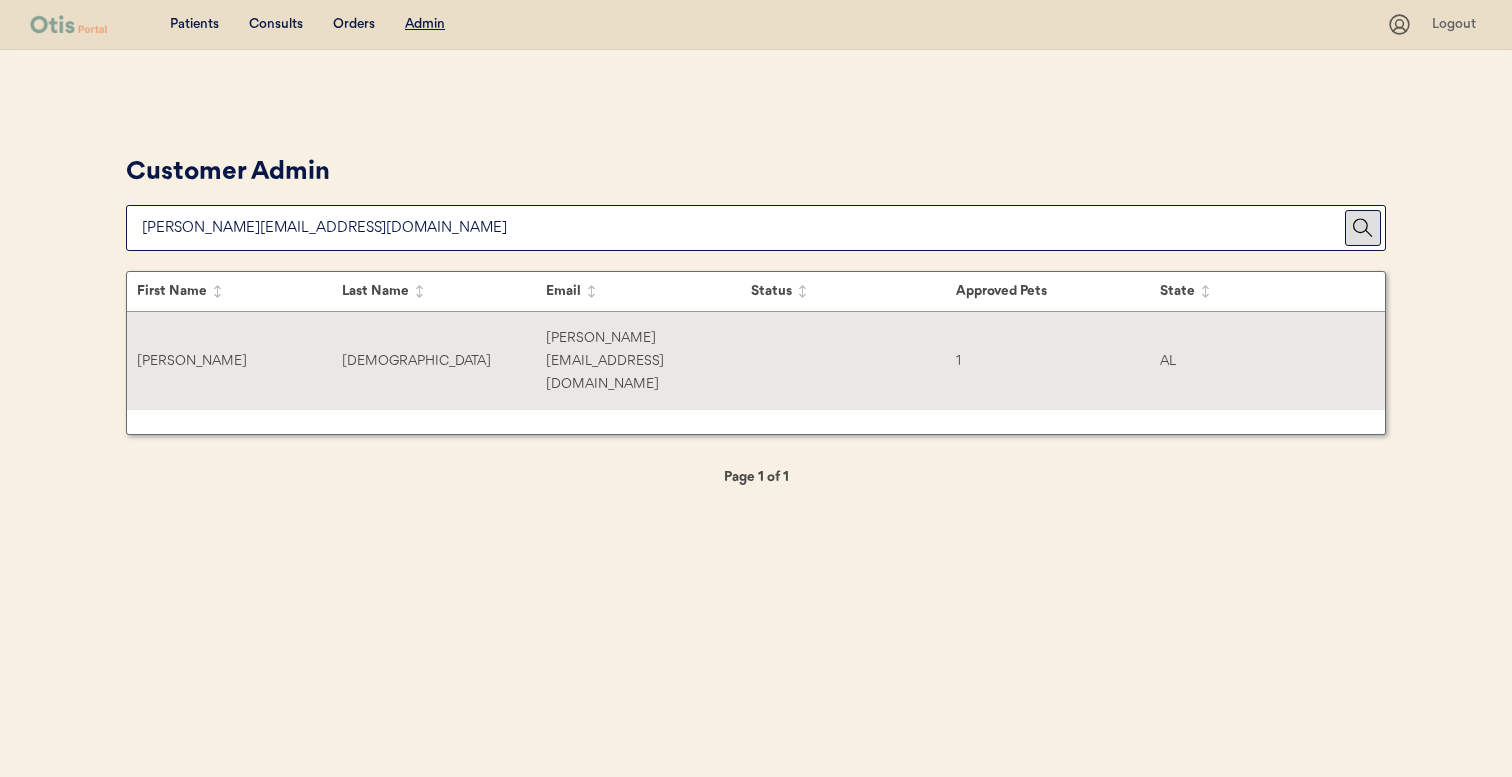 click on "[PERSON_NAME] [PERSON_NAME][EMAIL_ADDRESS][DOMAIN_NAME] 1 AL" at bounding box center [756, 361] 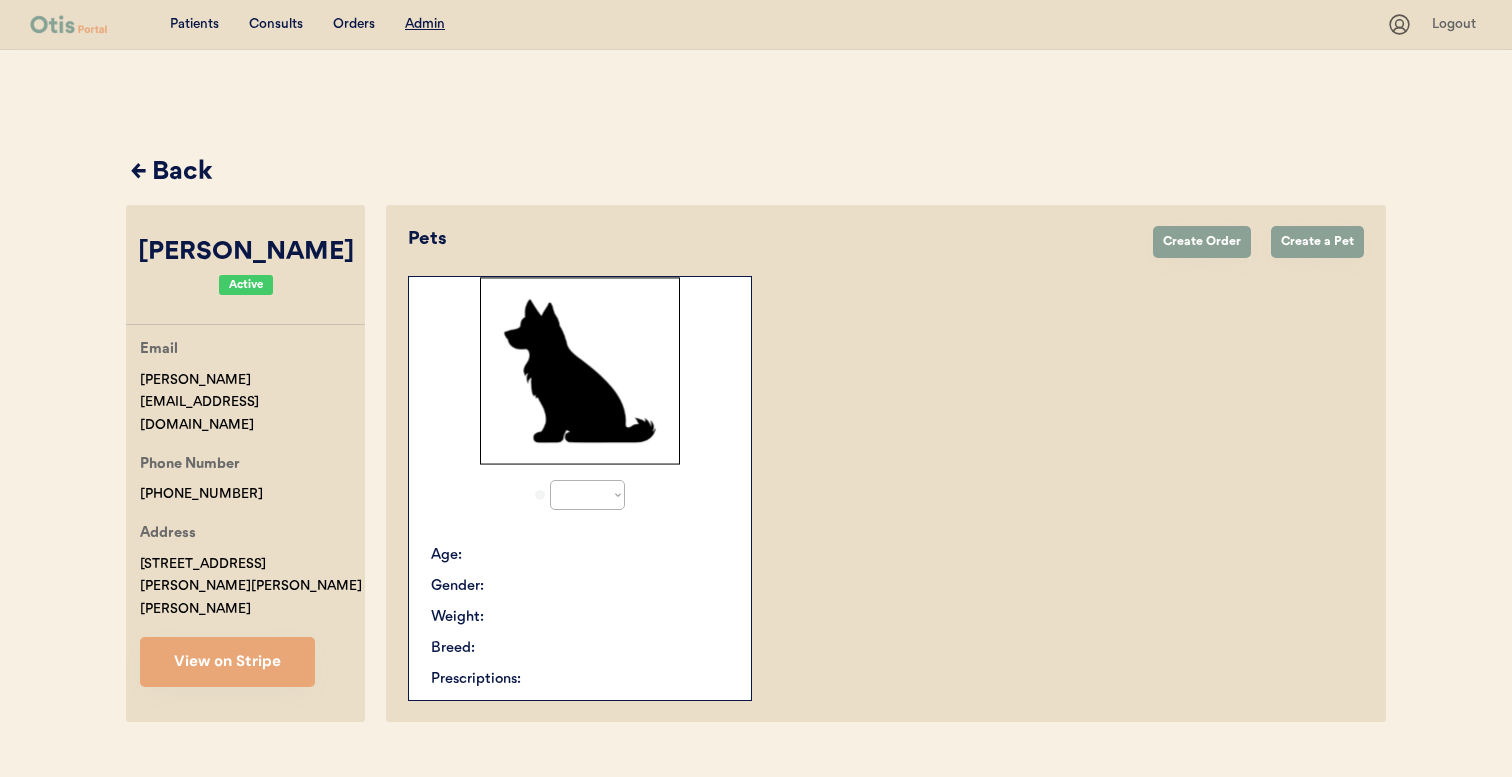 select on "true" 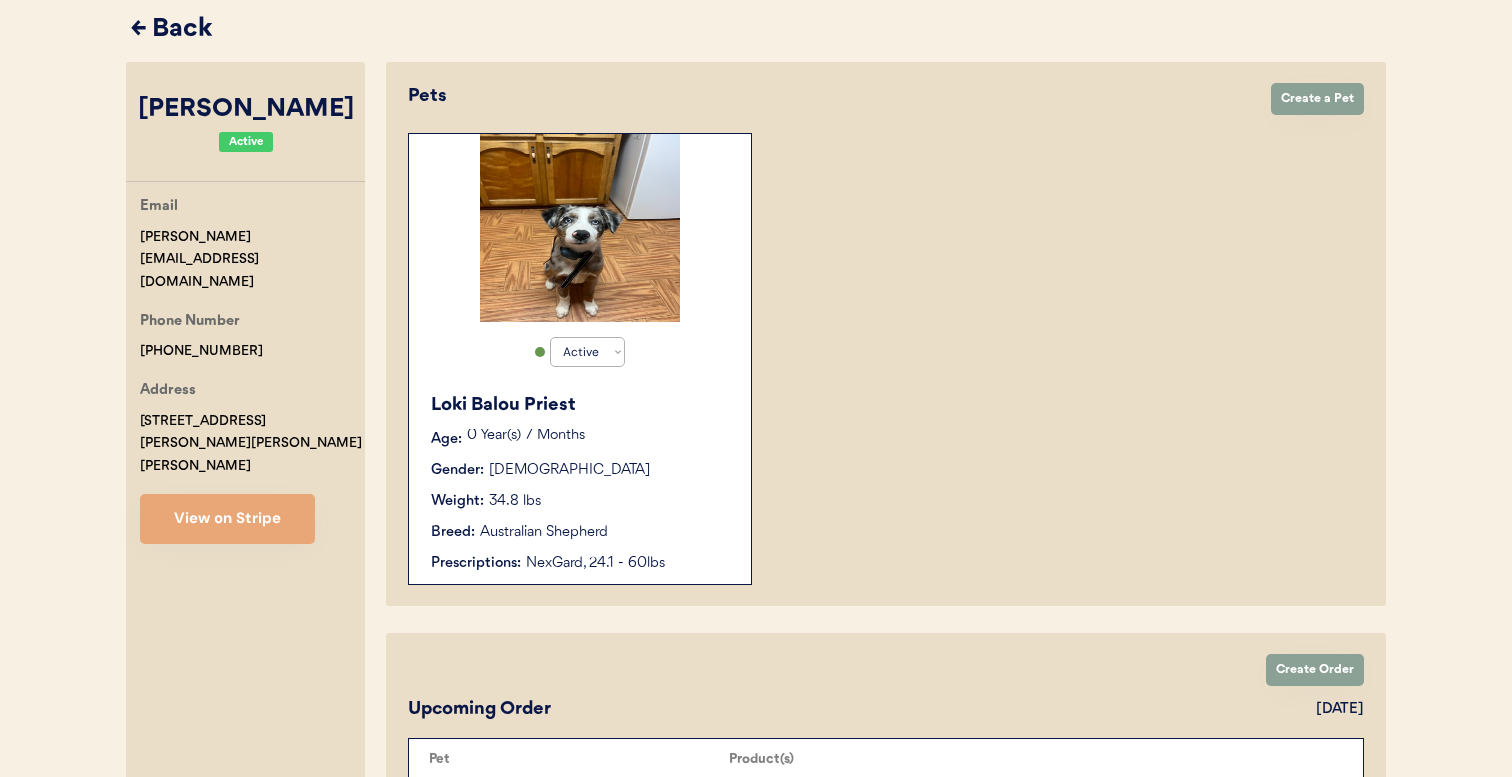 scroll, scrollTop: 139, scrollLeft: 0, axis: vertical 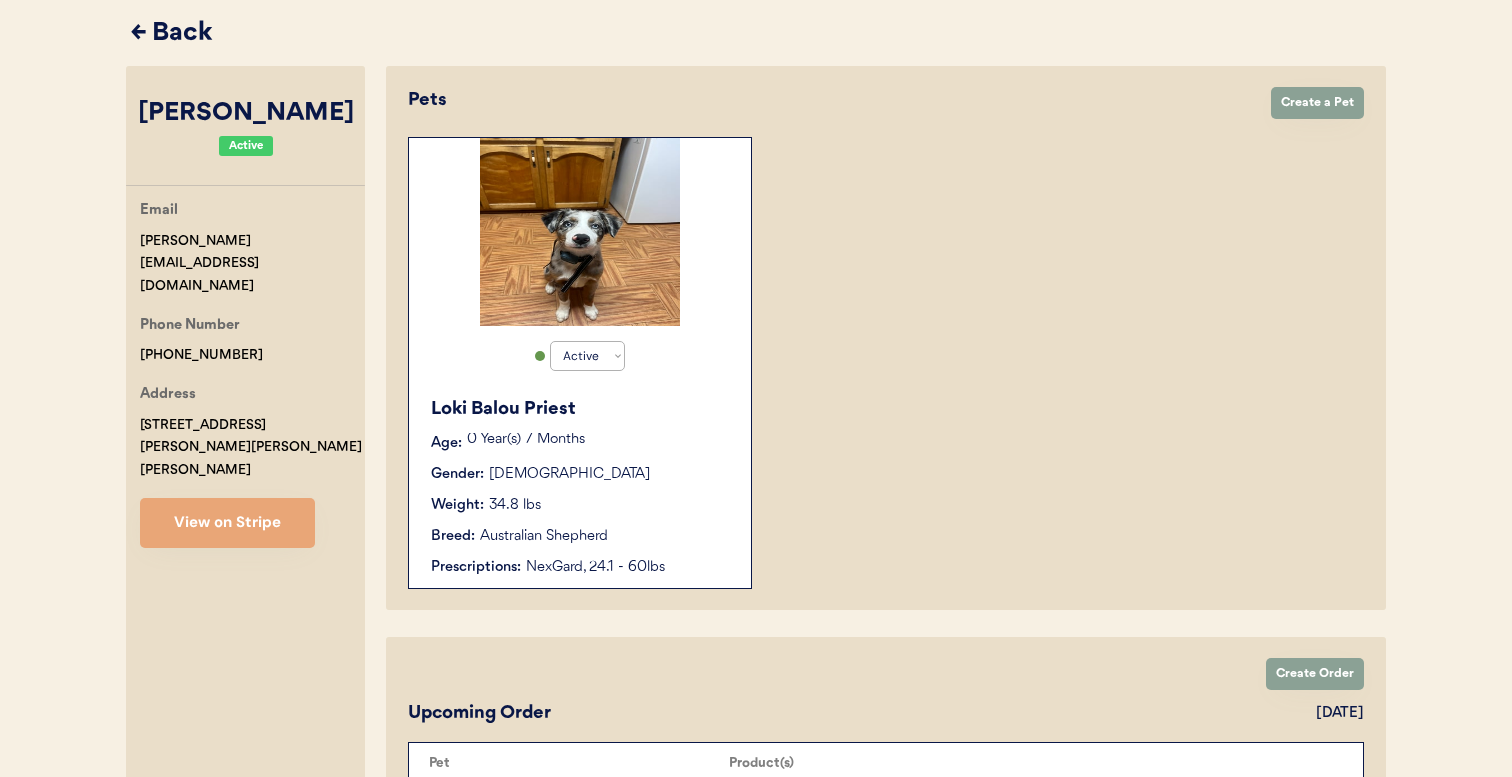 click on "Gender: Male" at bounding box center (581, 474) 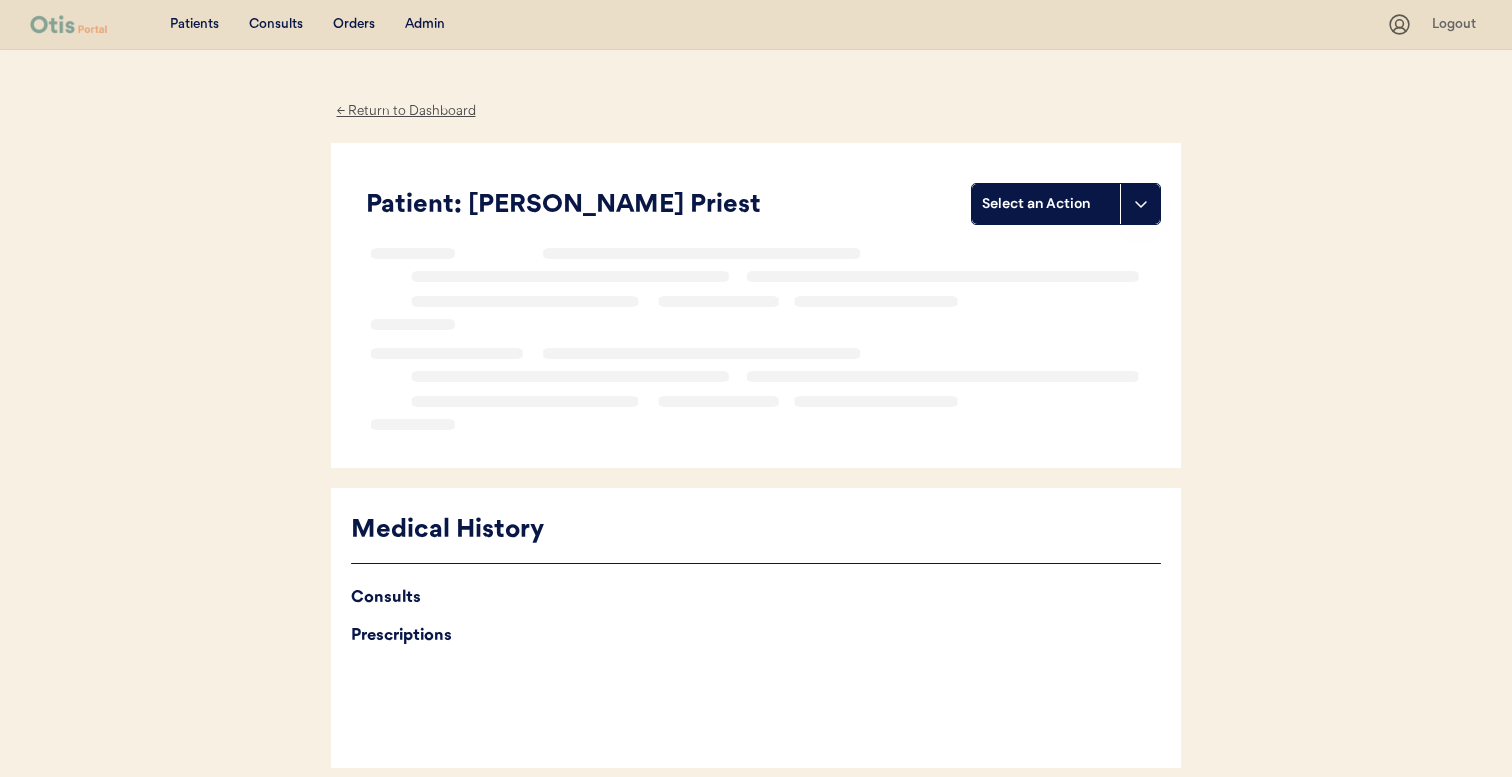 scroll, scrollTop: 0, scrollLeft: 0, axis: both 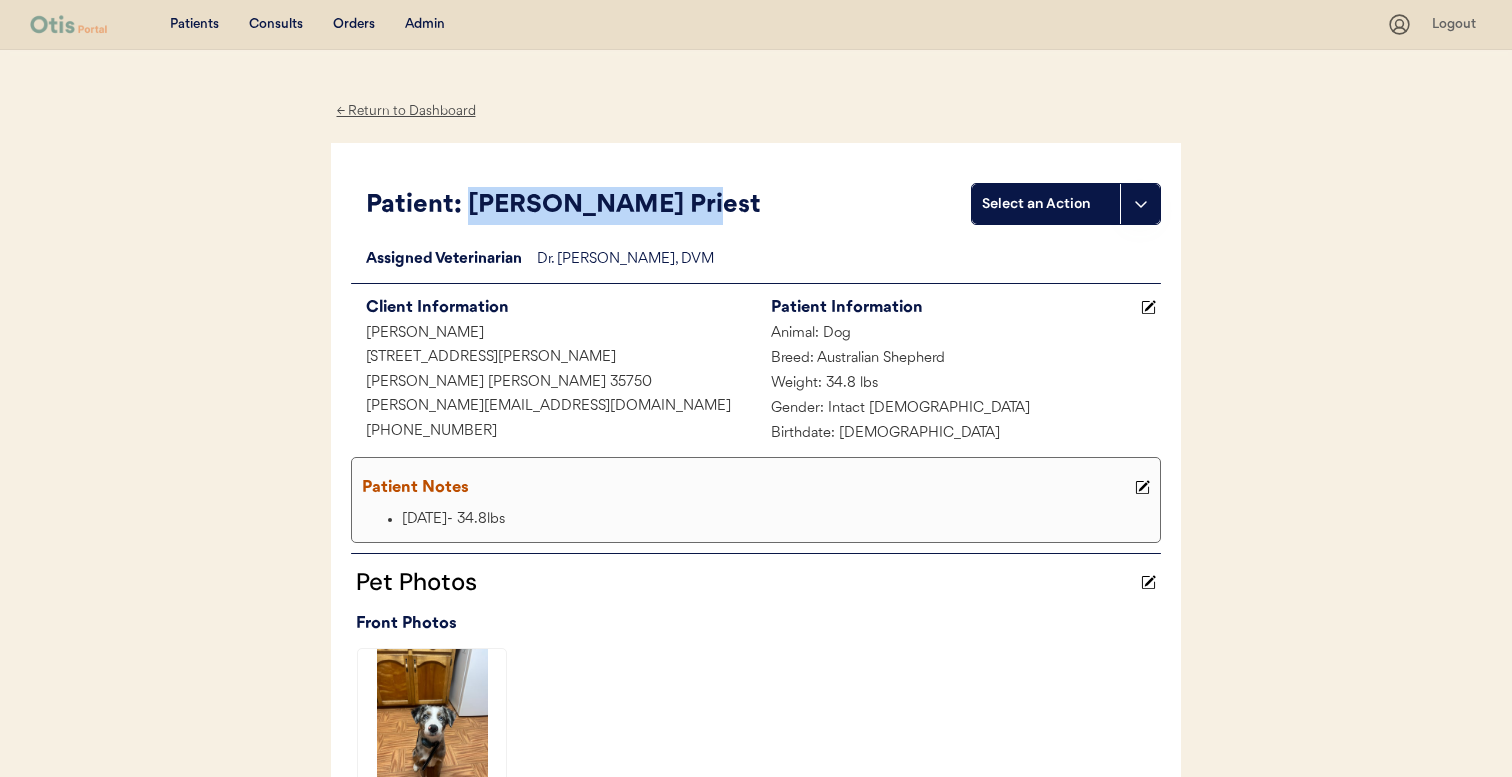drag, startPoint x: 470, startPoint y: 202, endPoint x: 701, endPoint y: 202, distance: 231 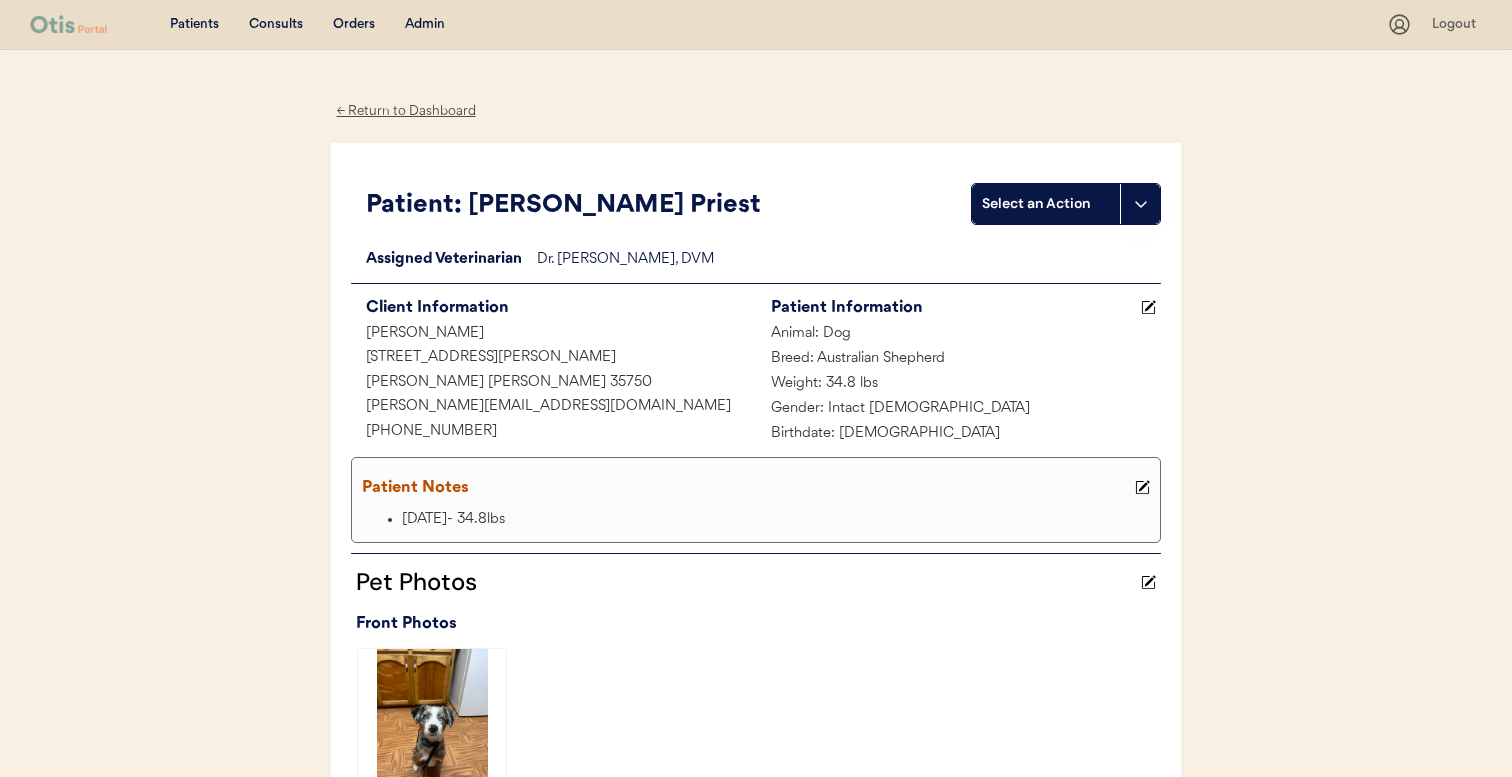click on "Admin" at bounding box center [425, 25] 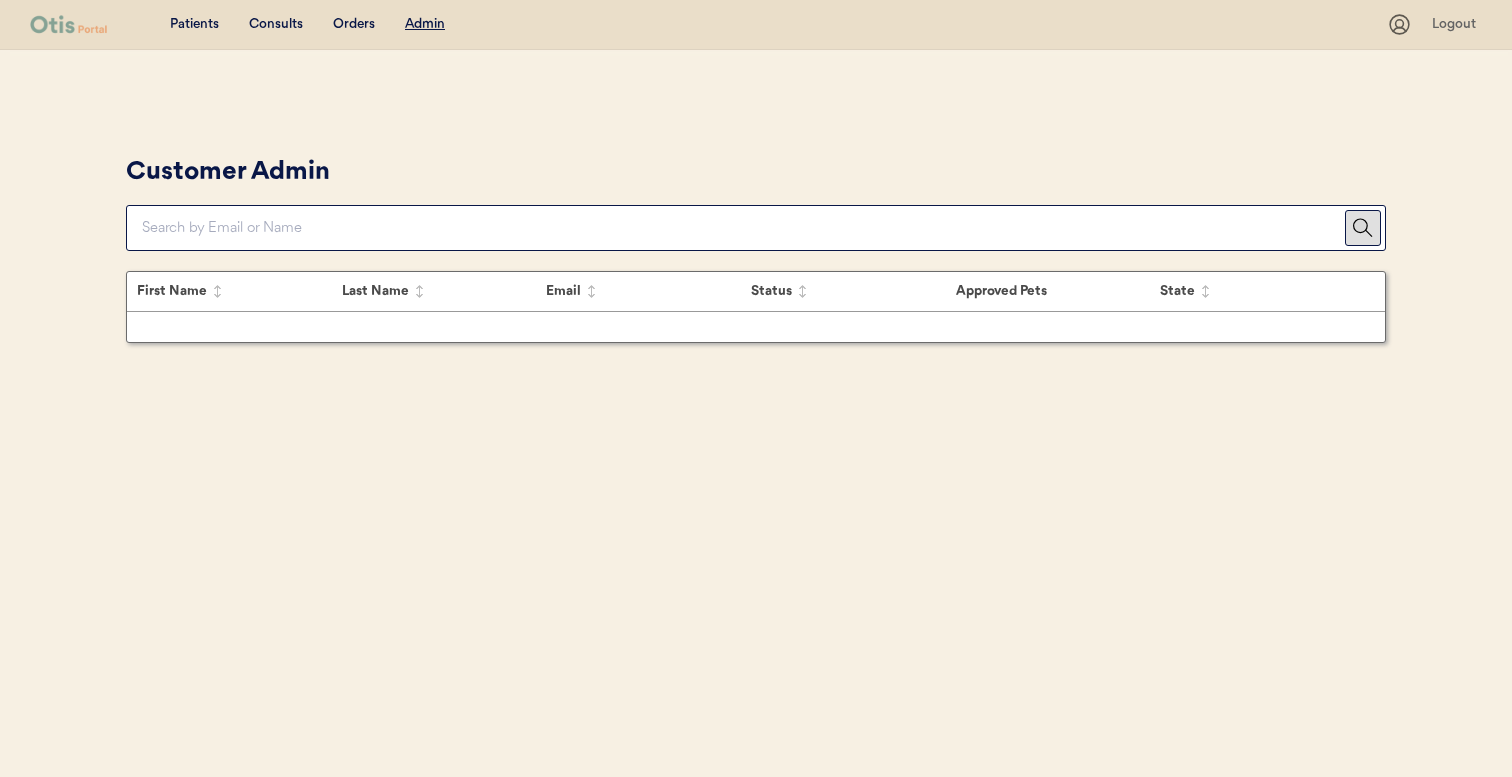 scroll, scrollTop: 0, scrollLeft: 0, axis: both 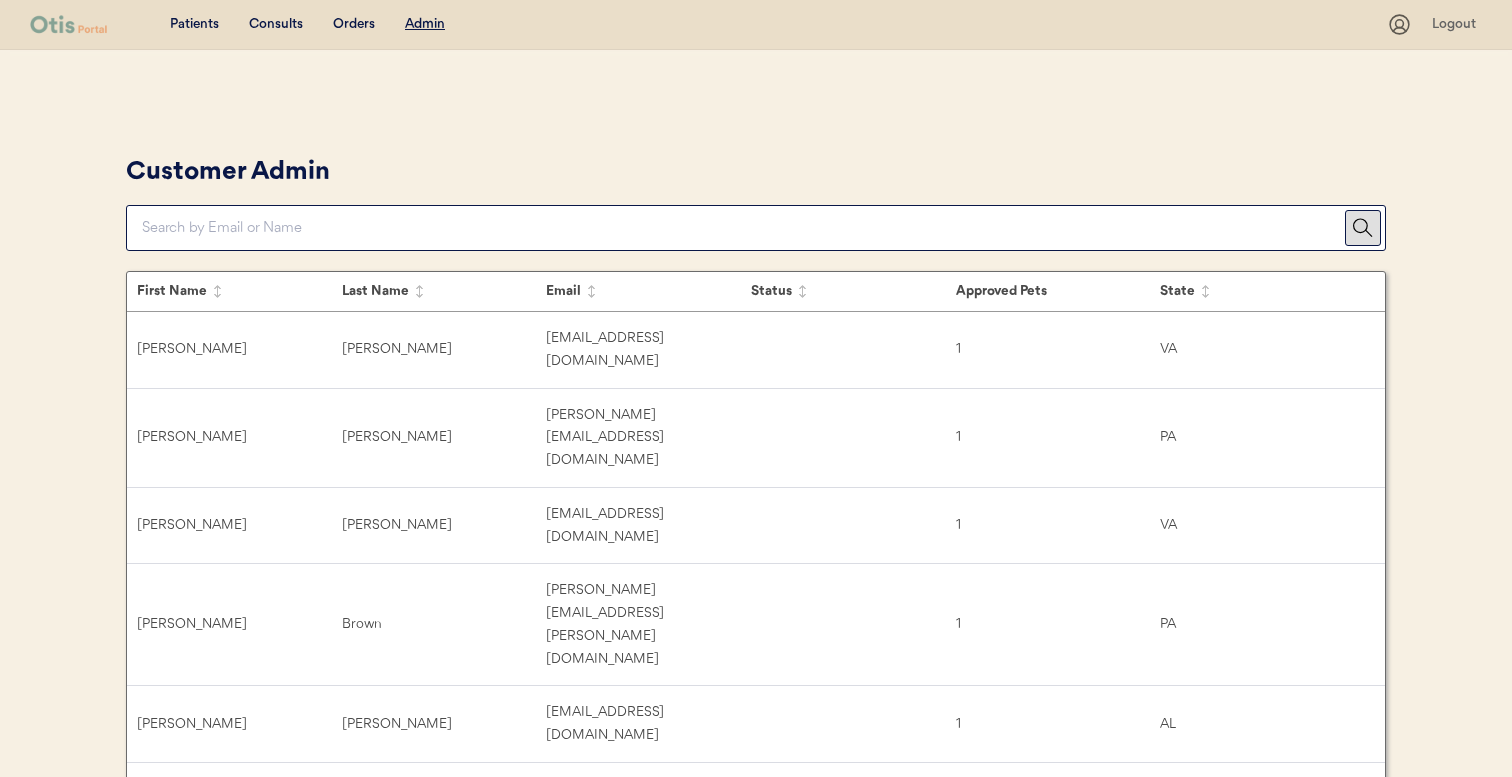 click on "Customer Admin" at bounding box center (756, 200) 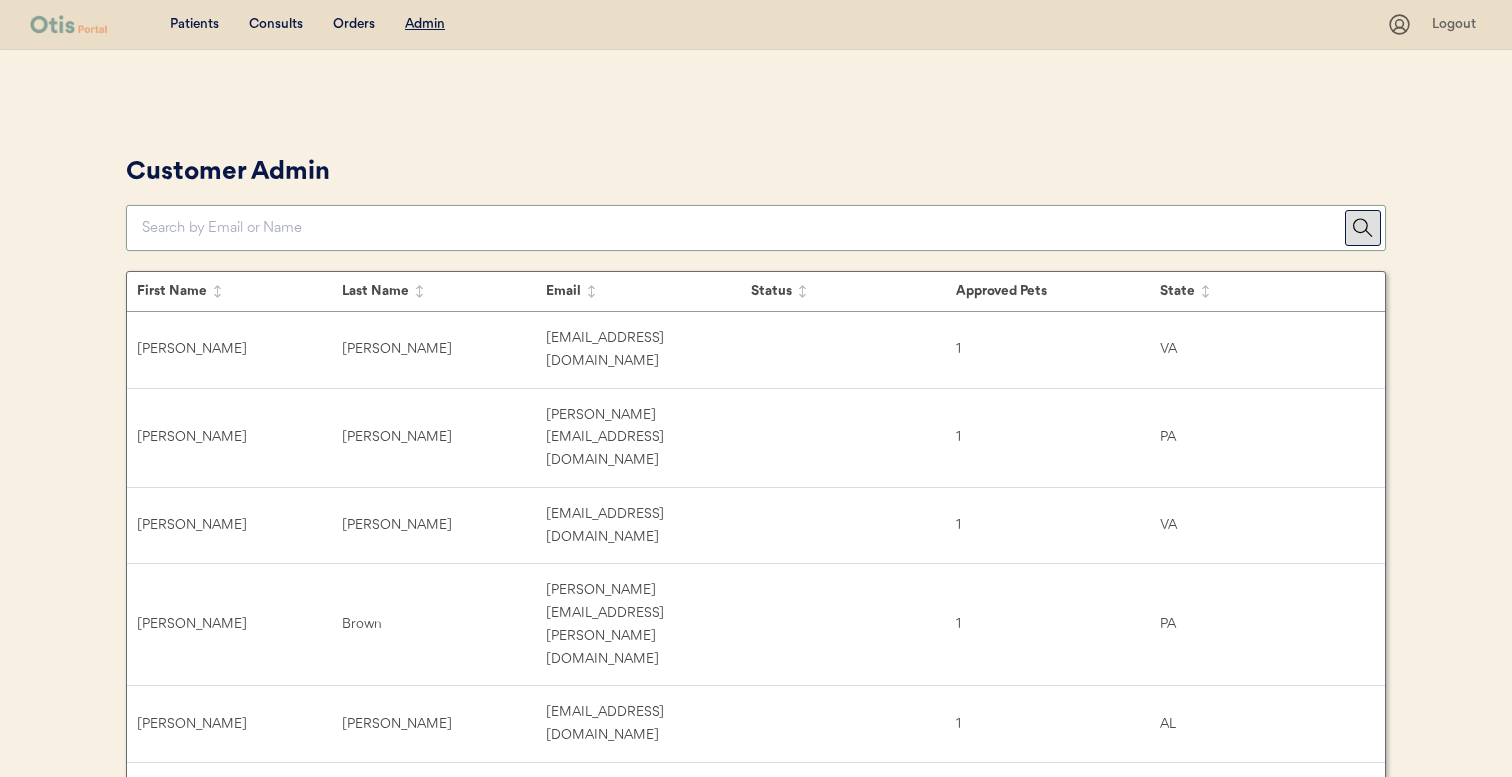 paste on "[EMAIL_ADDRESS][DOMAIN_NAME]" 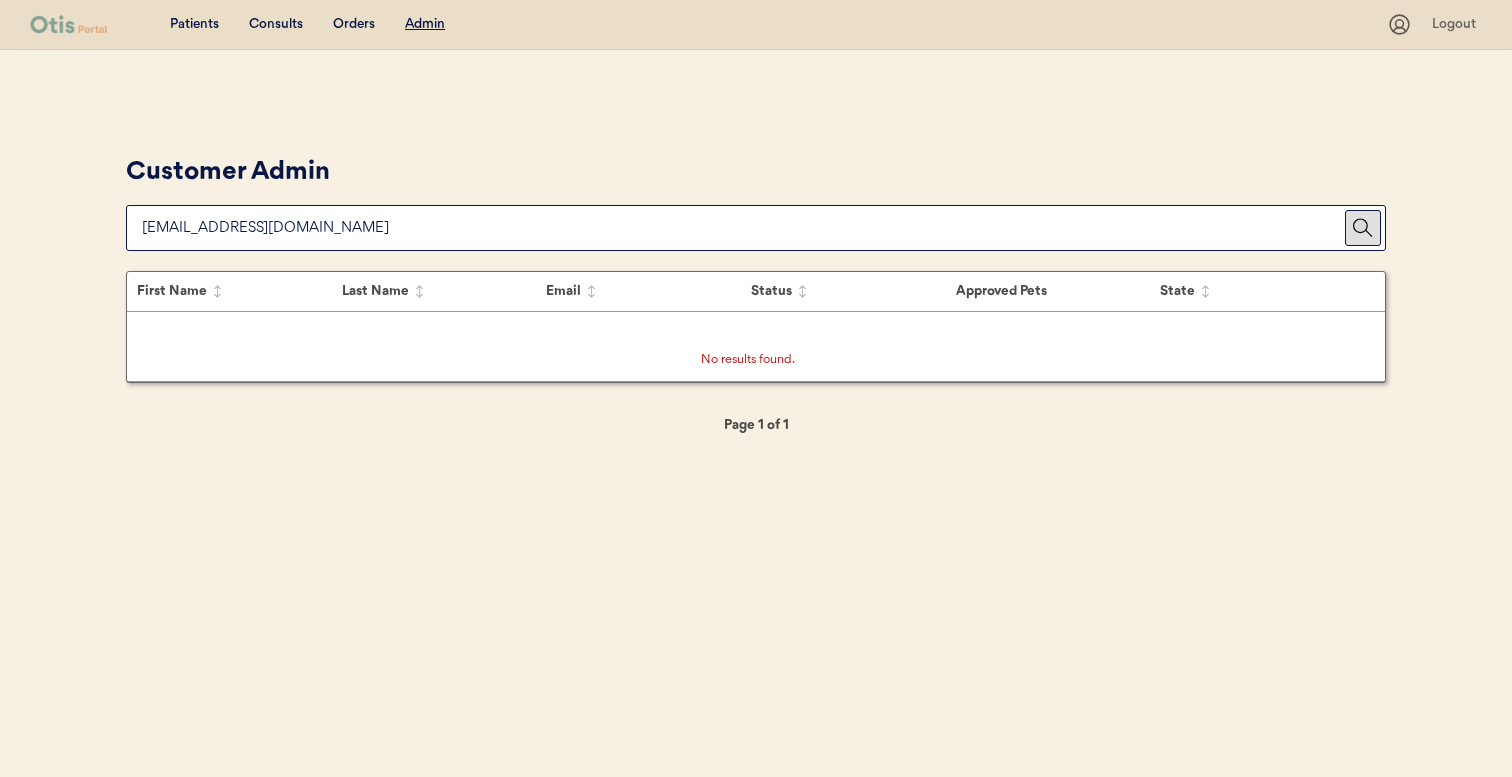 click on "Customer Admin" at bounding box center [756, 200] 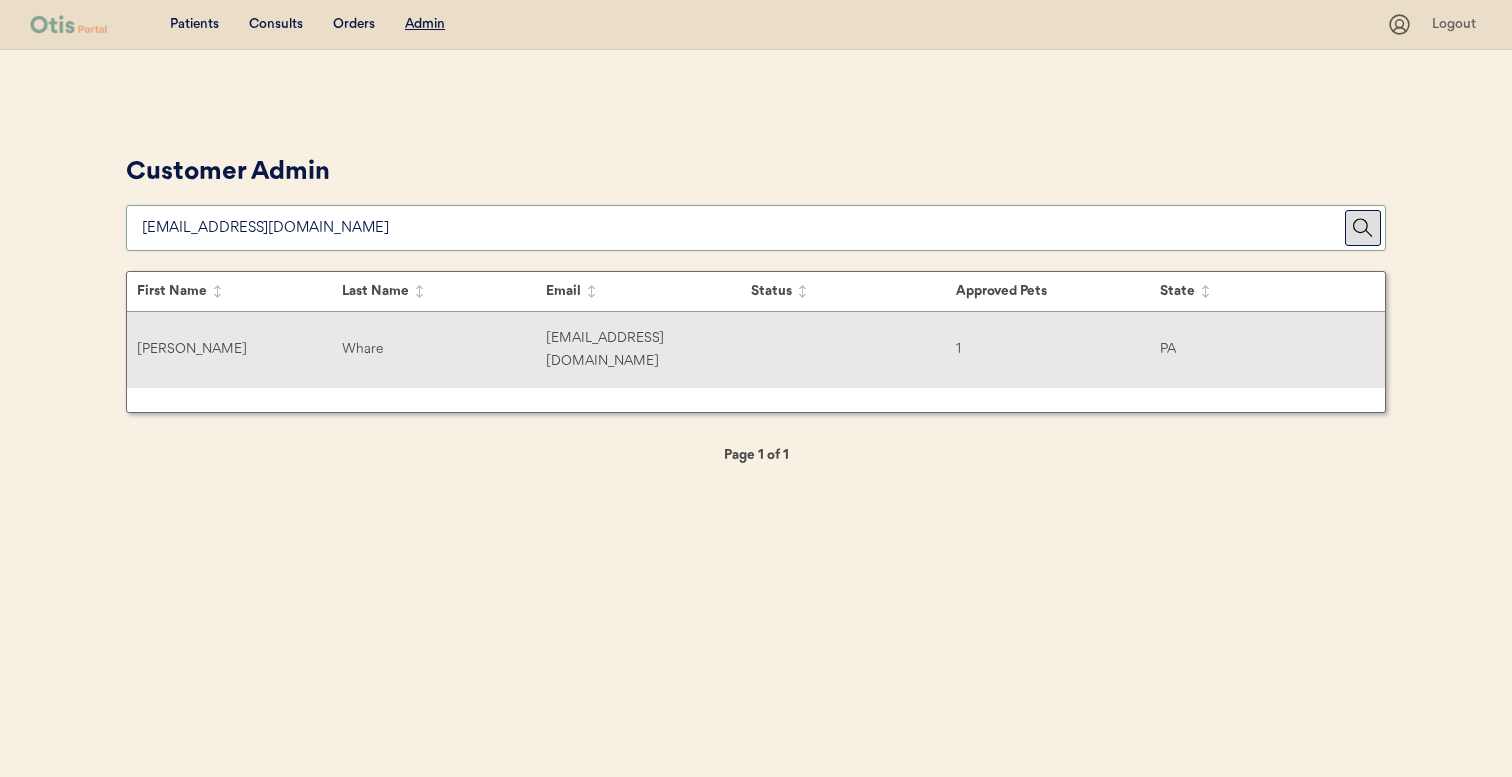 type on "kaseywhare2000@gmail.co" 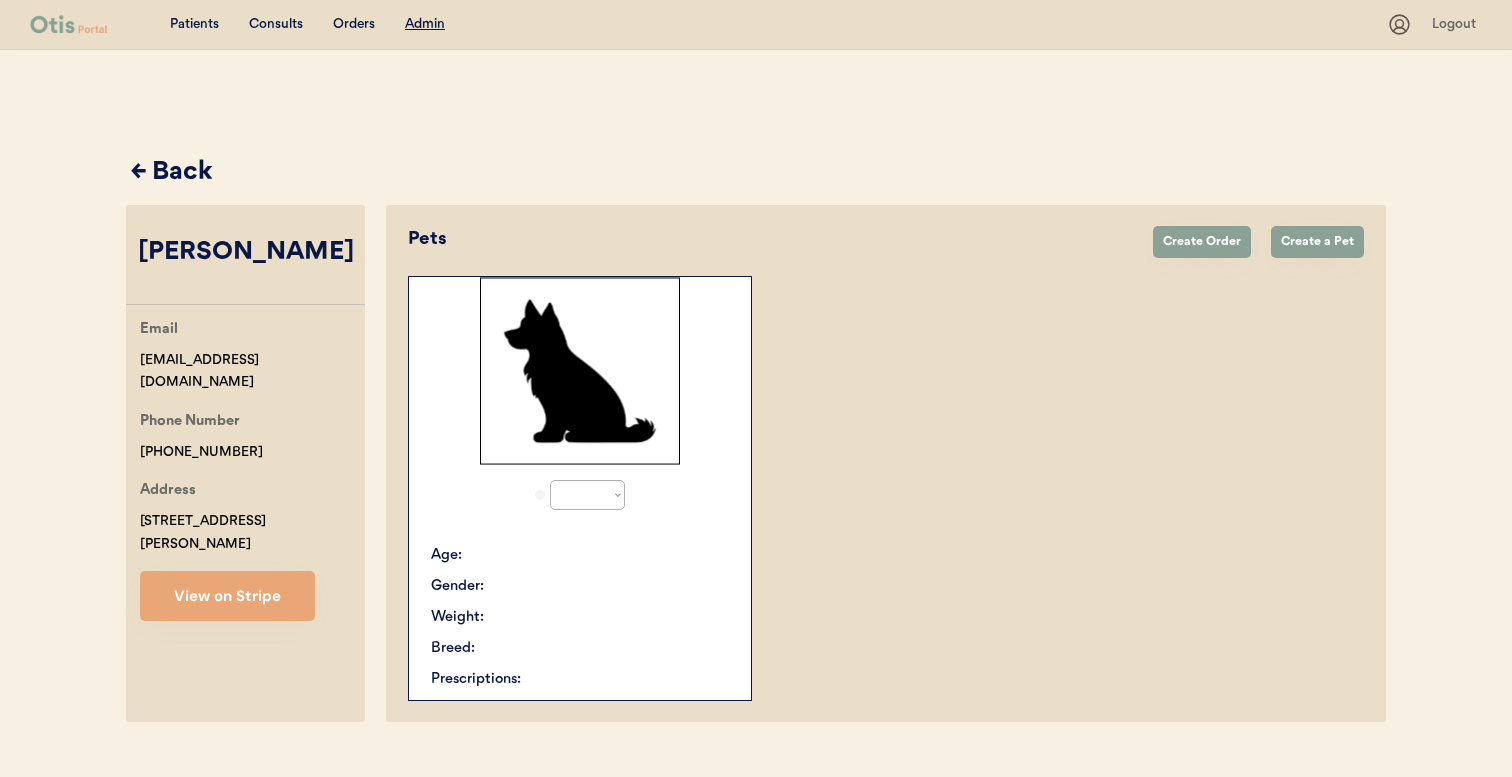 select on "true" 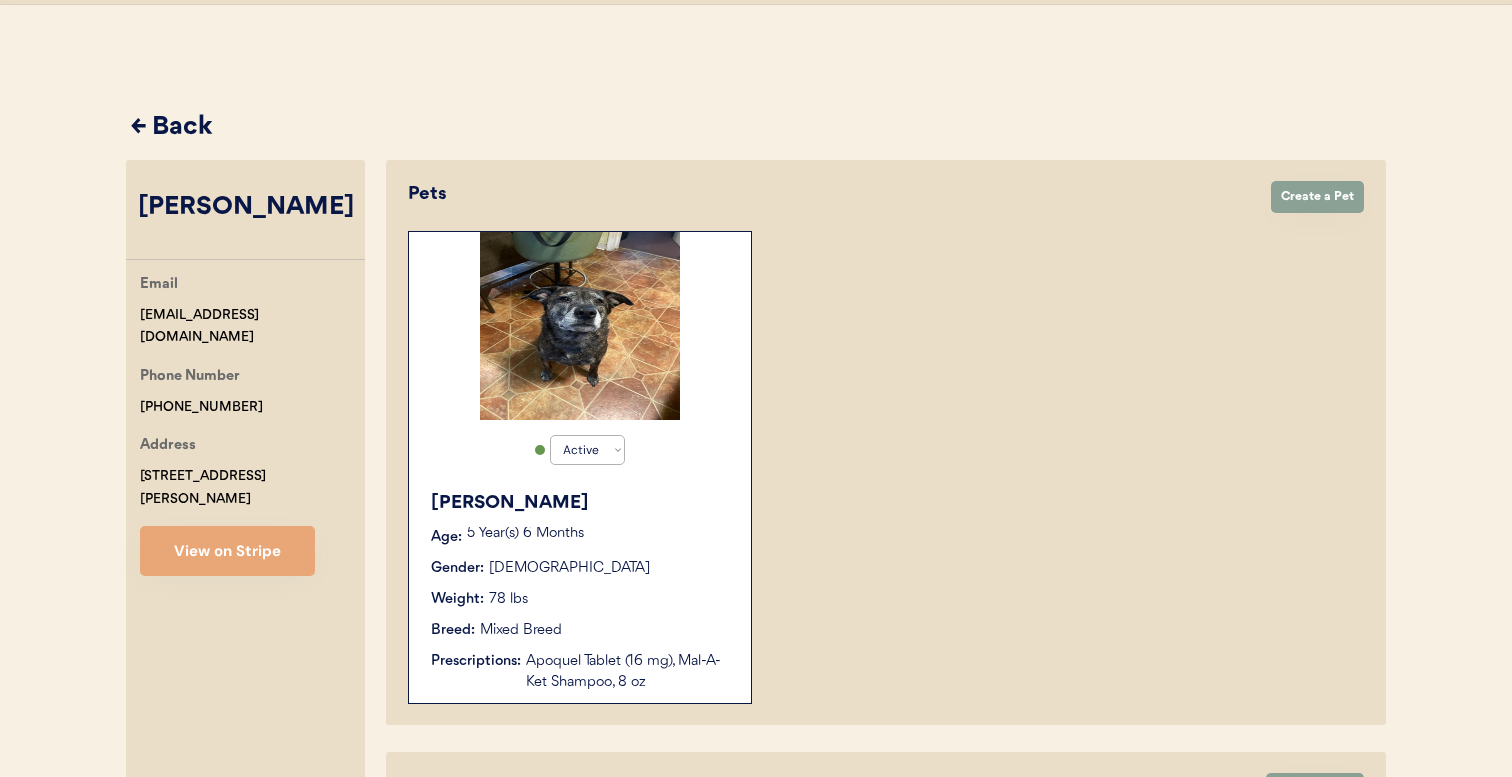 scroll, scrollTop: 310, scrollLeft: 0, axis: vertical 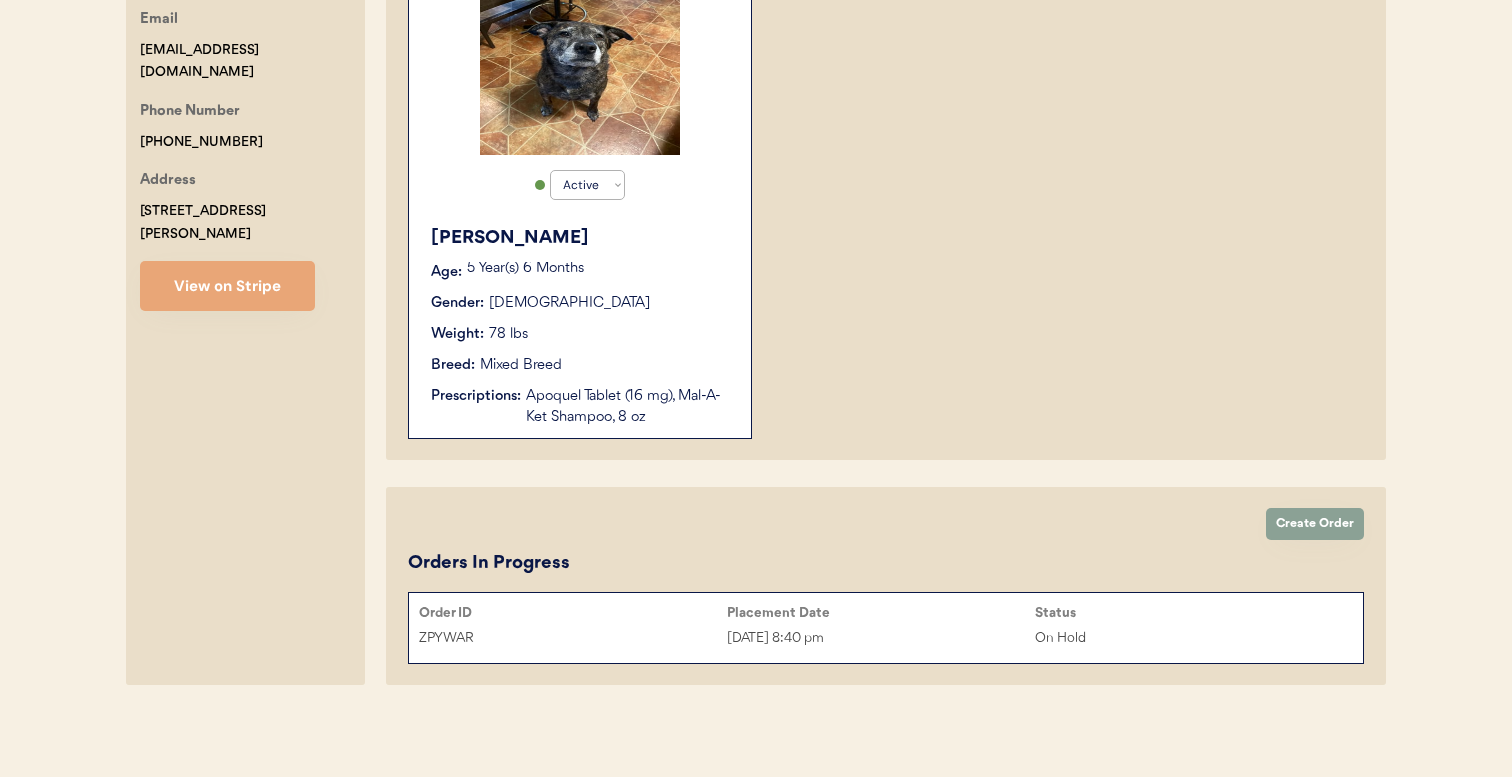 click on "Apoquel Tablet (16 mg), Mal-A-Ket Shampoo, 8 oz" at bounding box center (628, 407) 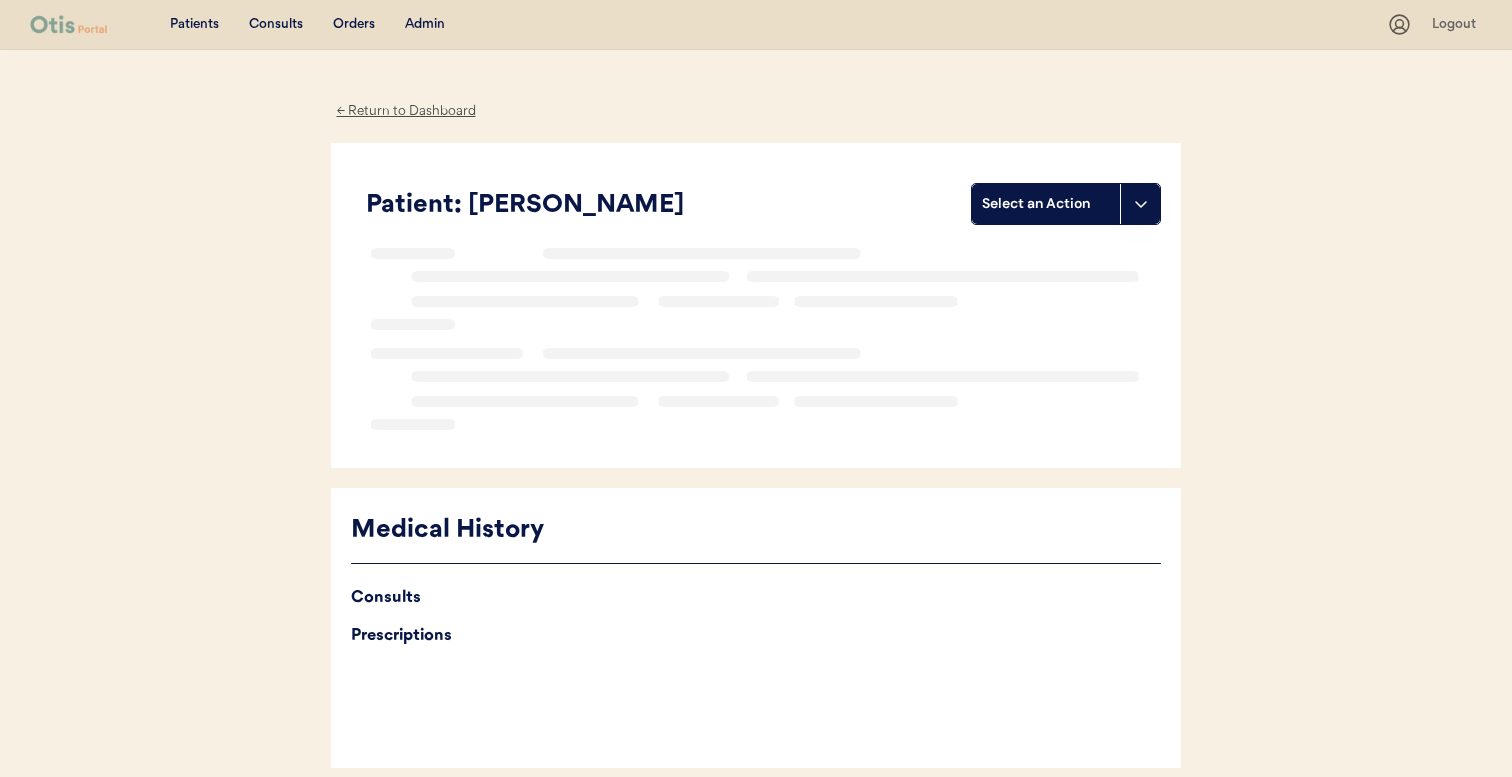 scroll, scrollTop: 0, scrollLeft: 0, axis: both 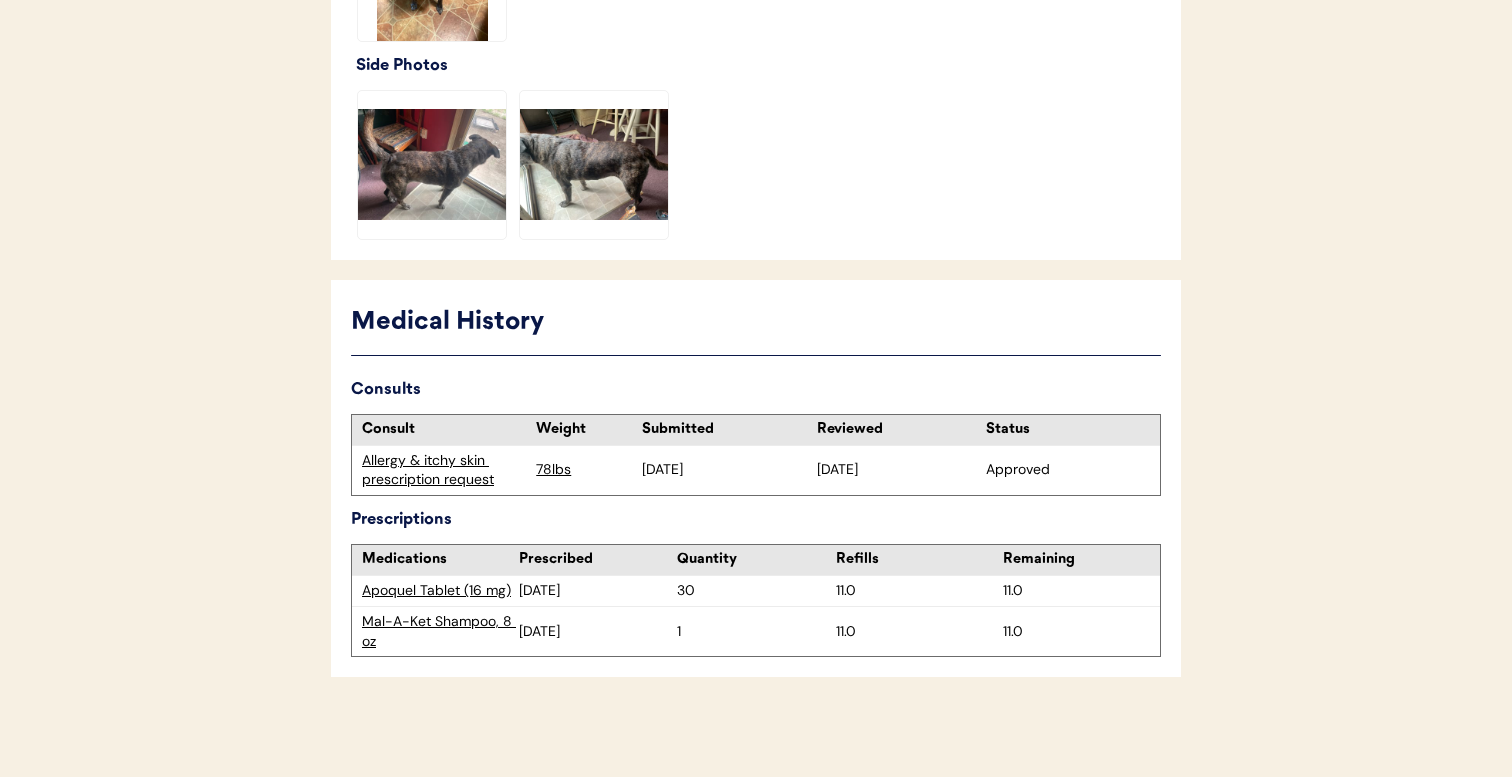 drag, startPoint x: 675, startPoint y: 592, endPoint x: 711, endPoint y: 592, distance: 36 